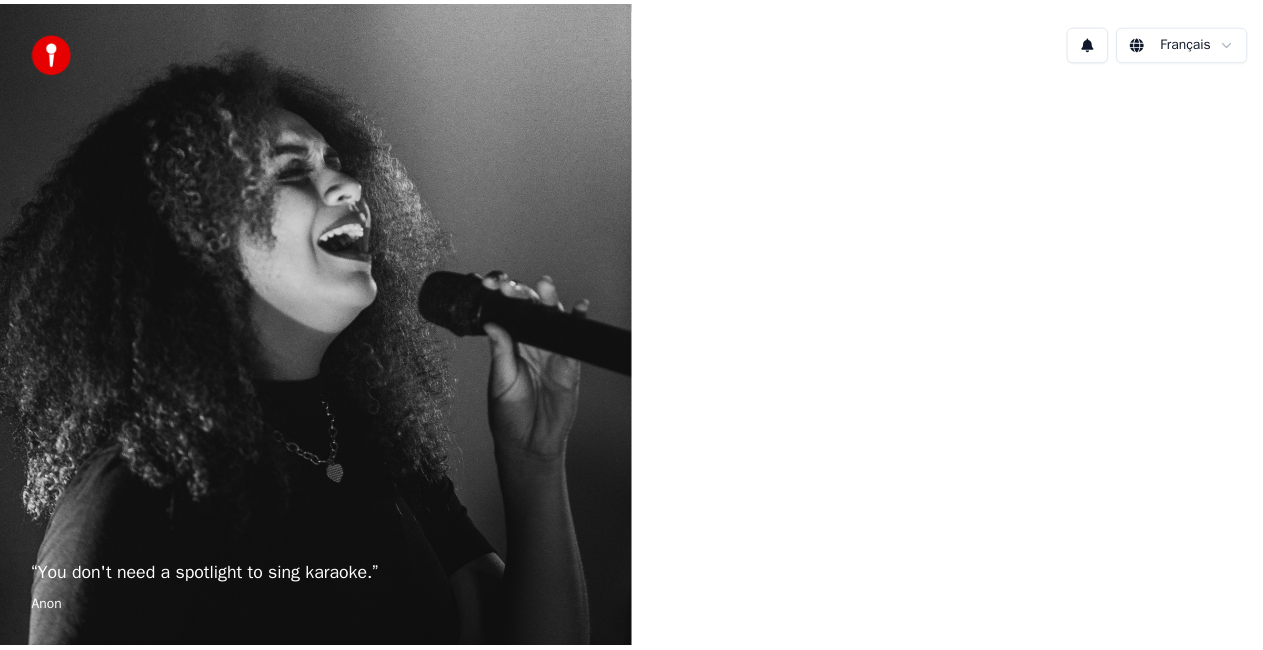 scroll, scrollTop: 0, scrollLeft: 0, axis: both 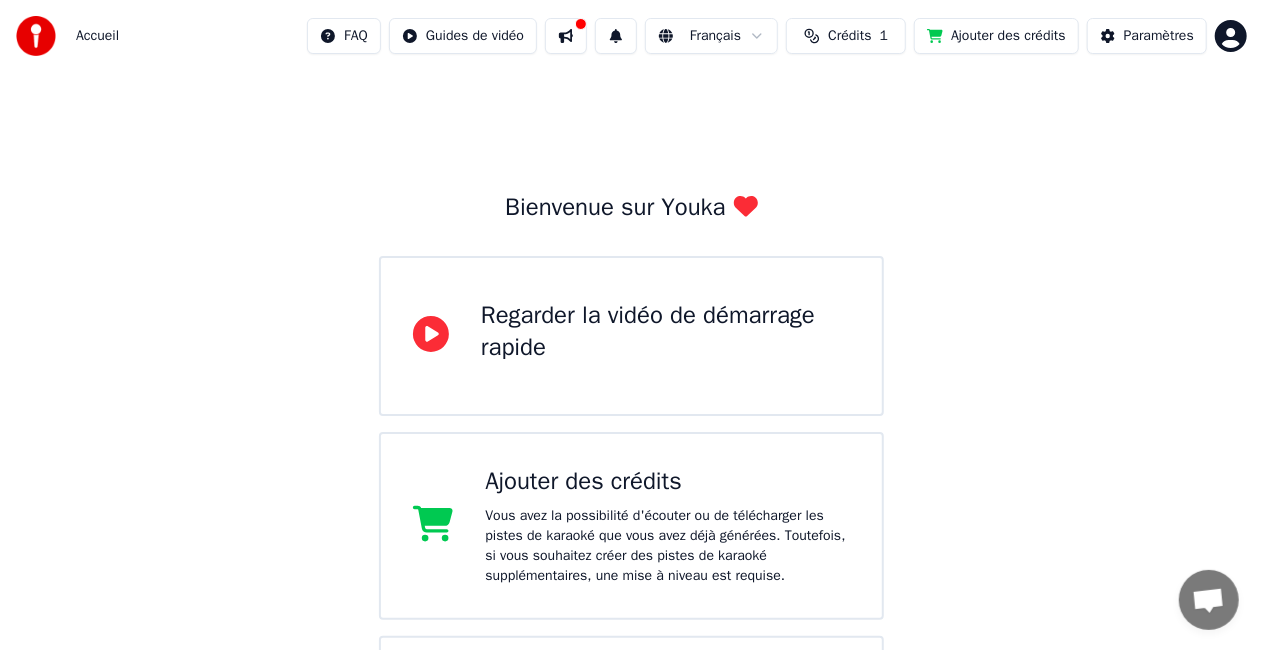 click on "Bienvenue sur Youka Regarder la vidéo de démarrage rapide Ajouter des crédits Vous avez la possibilité d'écouter ou de télécharger les pistes de karaoké que vous avez déjà générées. Toutefois, si vous souhaitez créer des pistes de karaoké supplémentaires, une mise à niveau est requise. Bibliothèque Accédez et gérez toutes les pistes de karaoké que vous avez créées. Modifiez, organisez et perfectionnez vos projets. Créer un Karaoké Créez un karaoké à partir de fichiers audio ou vidéo (MP3, MP4 et plus), ou collez une URL pour générer instantanément une vidéo de karaoké avec des paroles synchronisées." at bounding box center (631, 536) 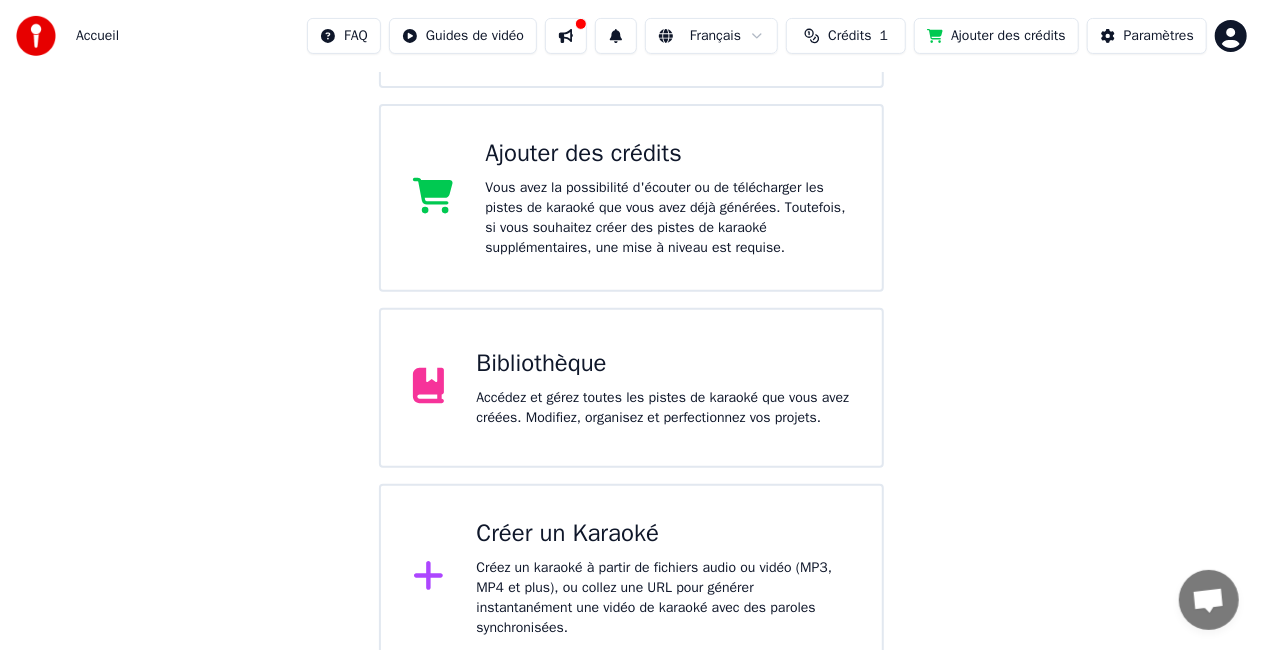scroll, scrollTop: 330, scrollLeft: 0, axis: vertical 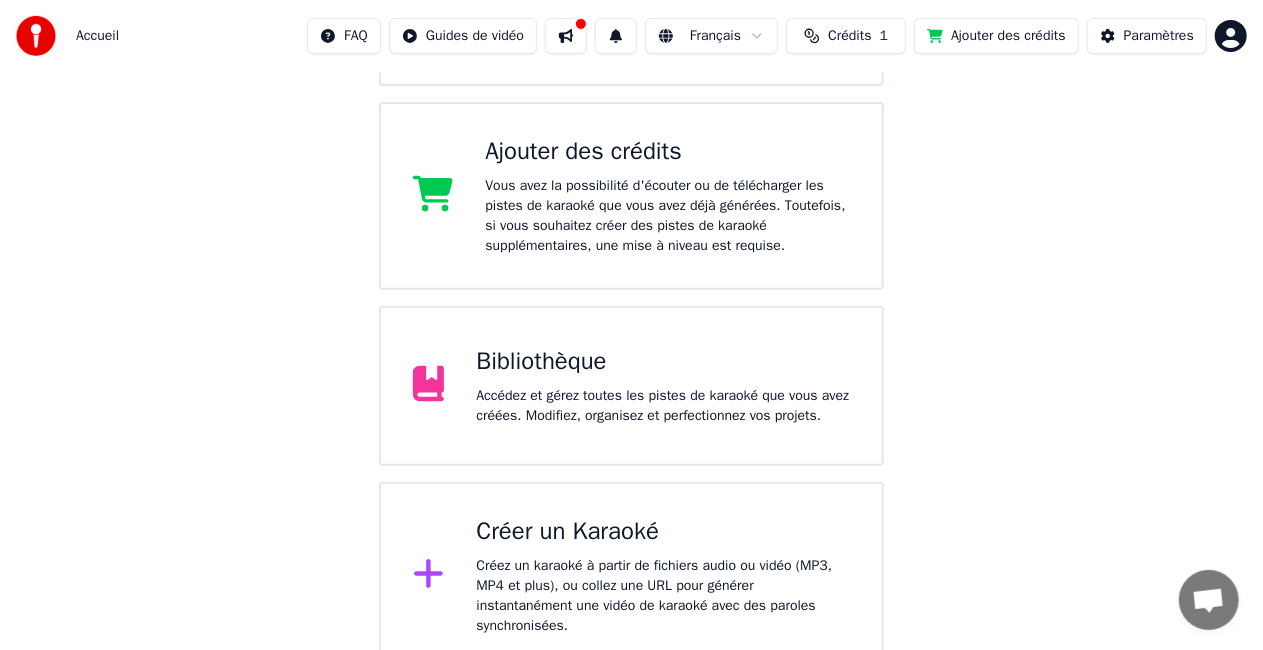 click on "Bibliothèque Accédez et gérez toutes les pistes de karaoké que vous avez créées. Modifiez, organisez et perfectionnez vos projets." at bounding box center [663, 386] 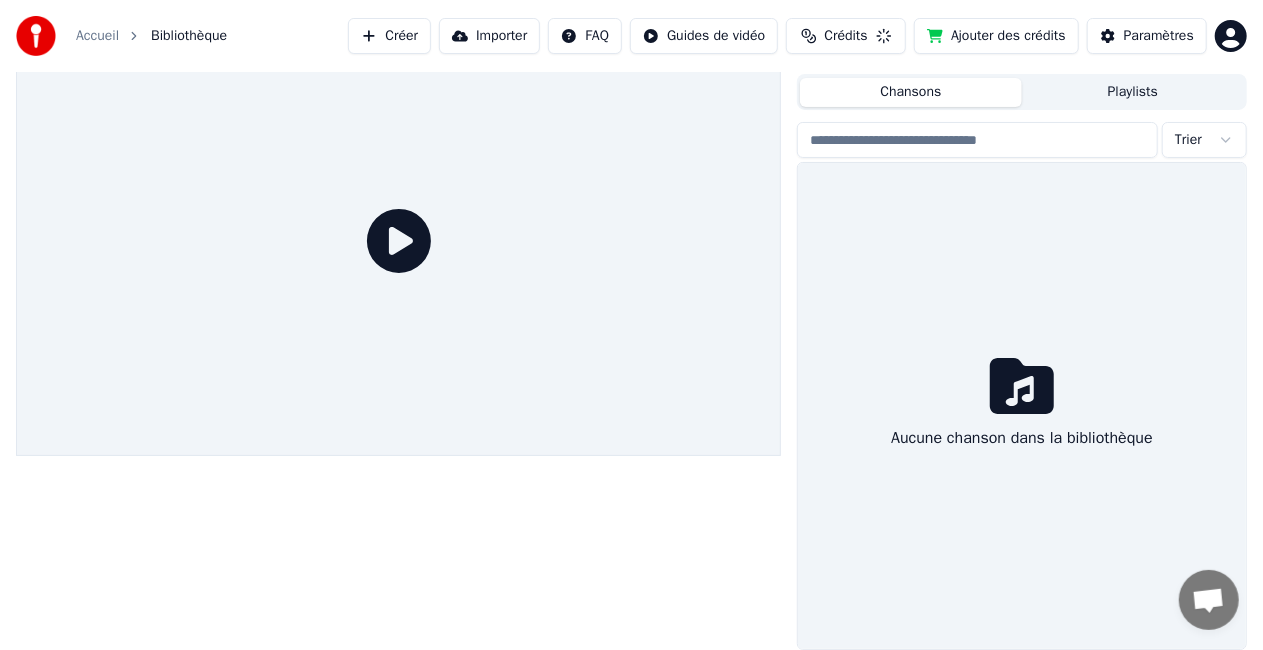 scroll, scrollTop: 45, scrollLeft: 0, axis: vertical 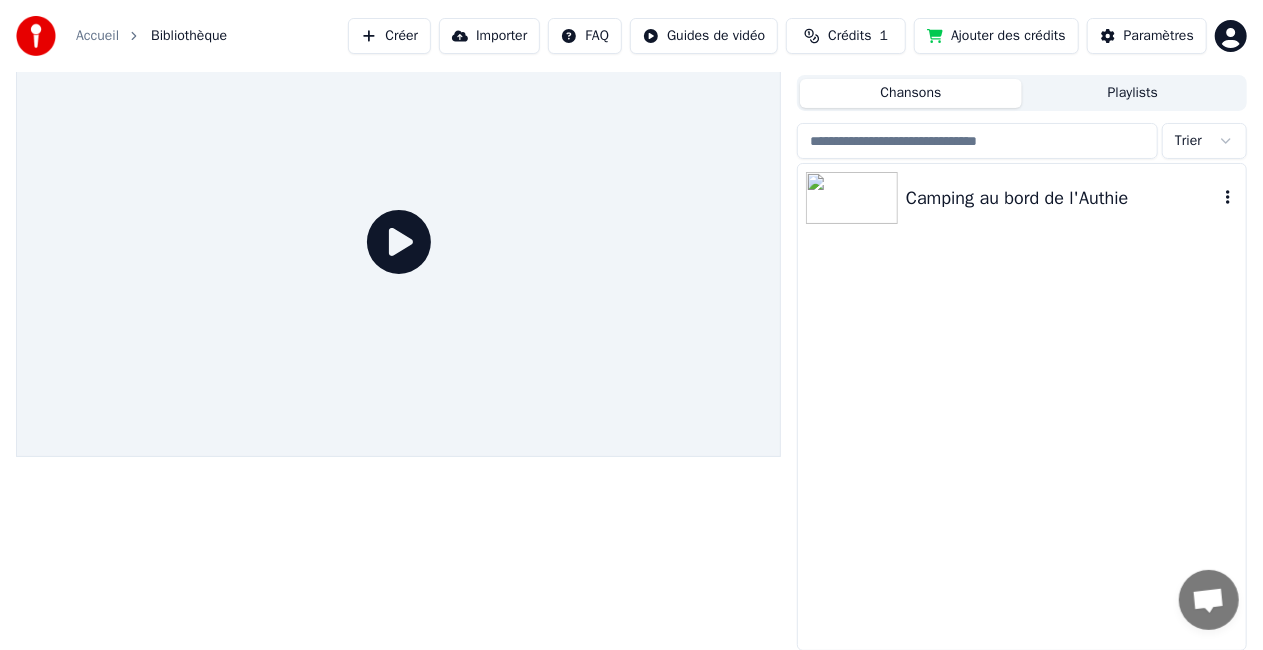 click at bounding box center [852, 198] 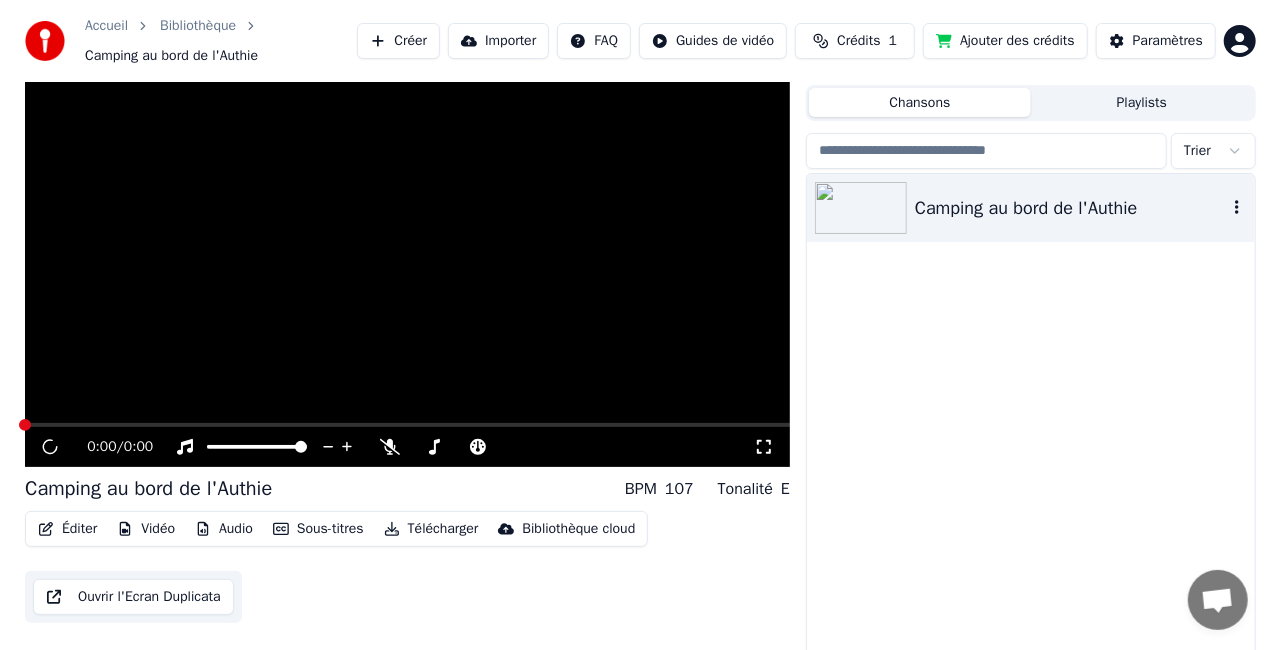scroll, scrollTop: 55, scrollLeft: 0, axis: vertical 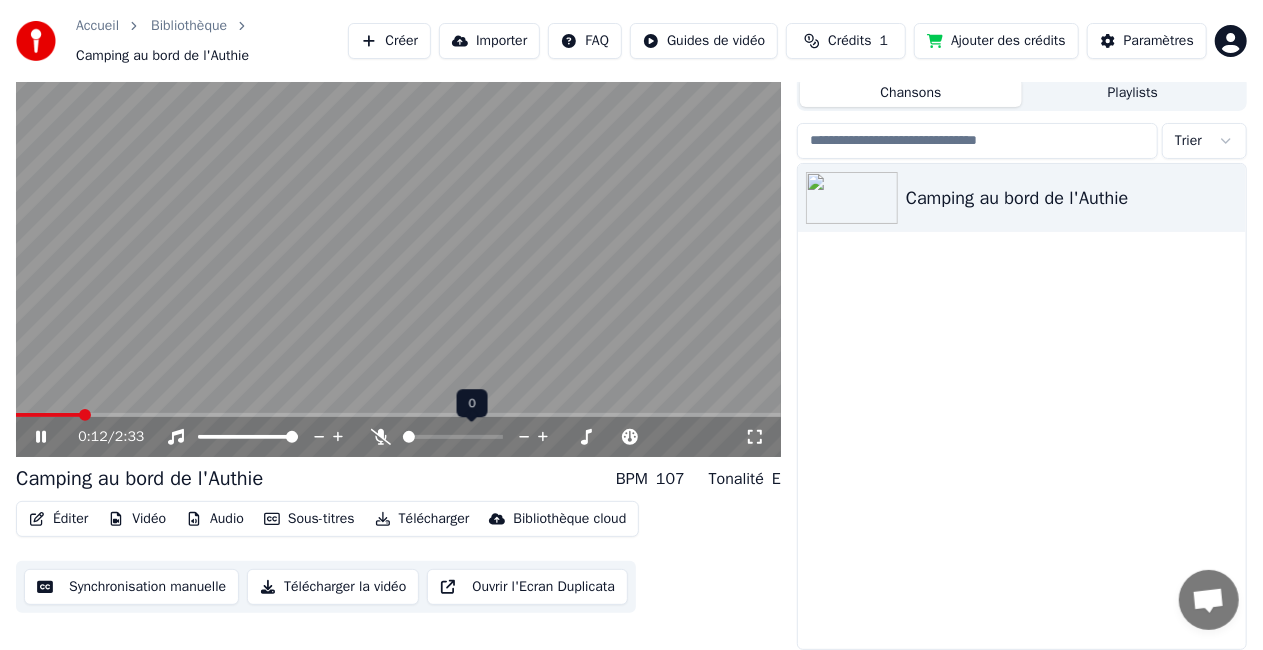 click 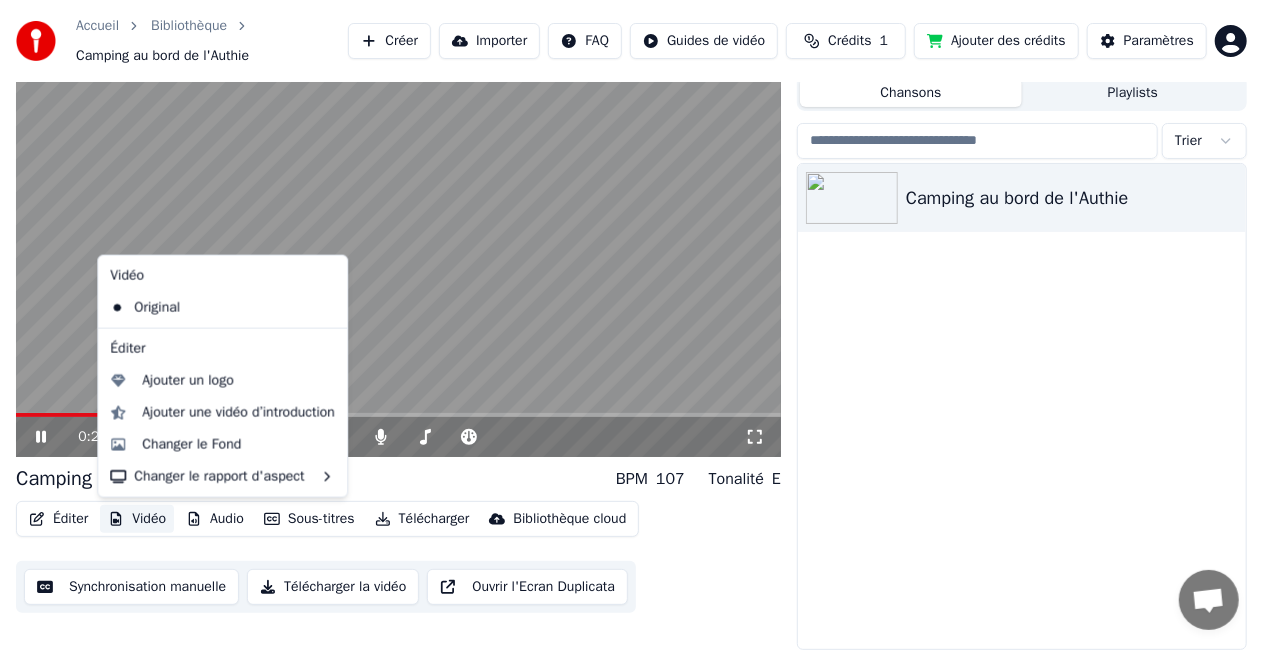 click on "Vidéo" at bounding box center (137, 519) 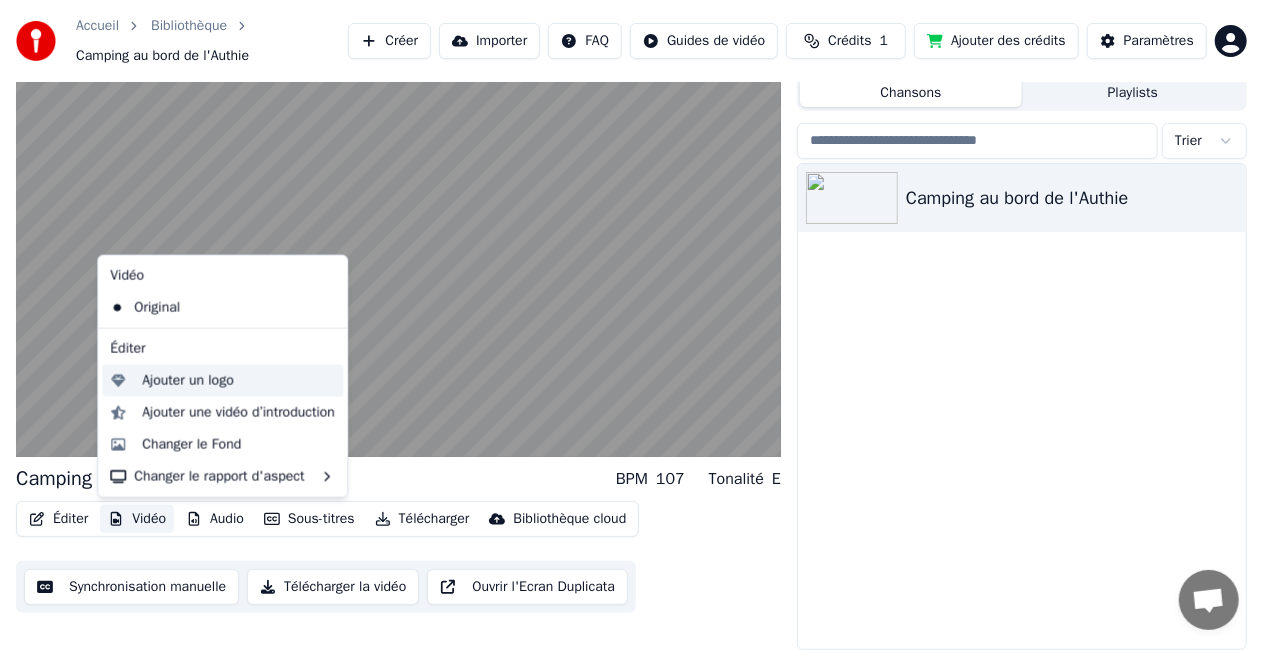 click on "Ajouter un logo" at bounding box center [187, 381] 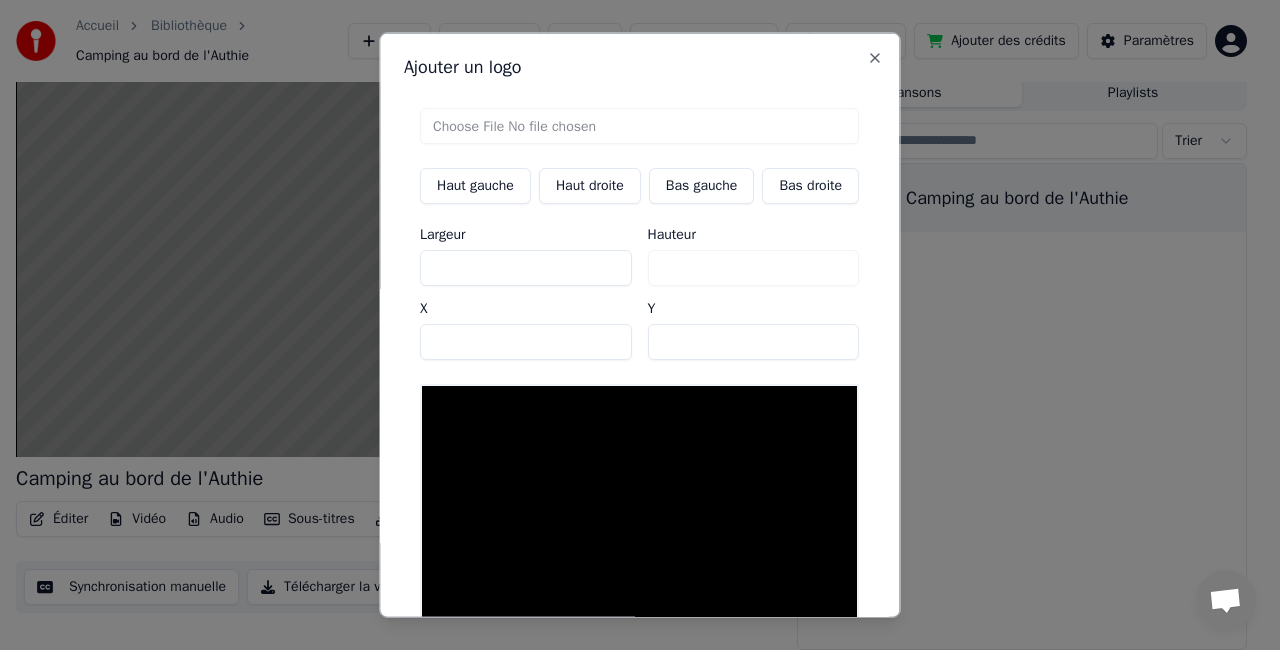 click at bounding box center (639, 126) 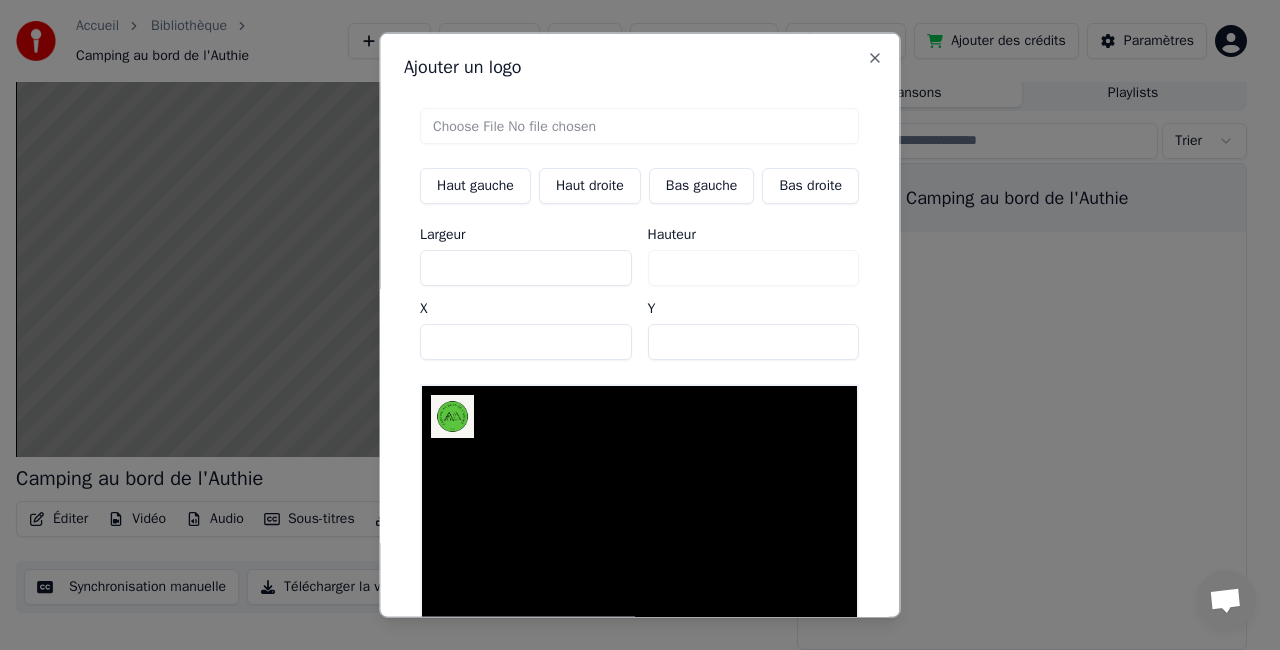 click on "Haut droite" at bounding box center (590, 186) 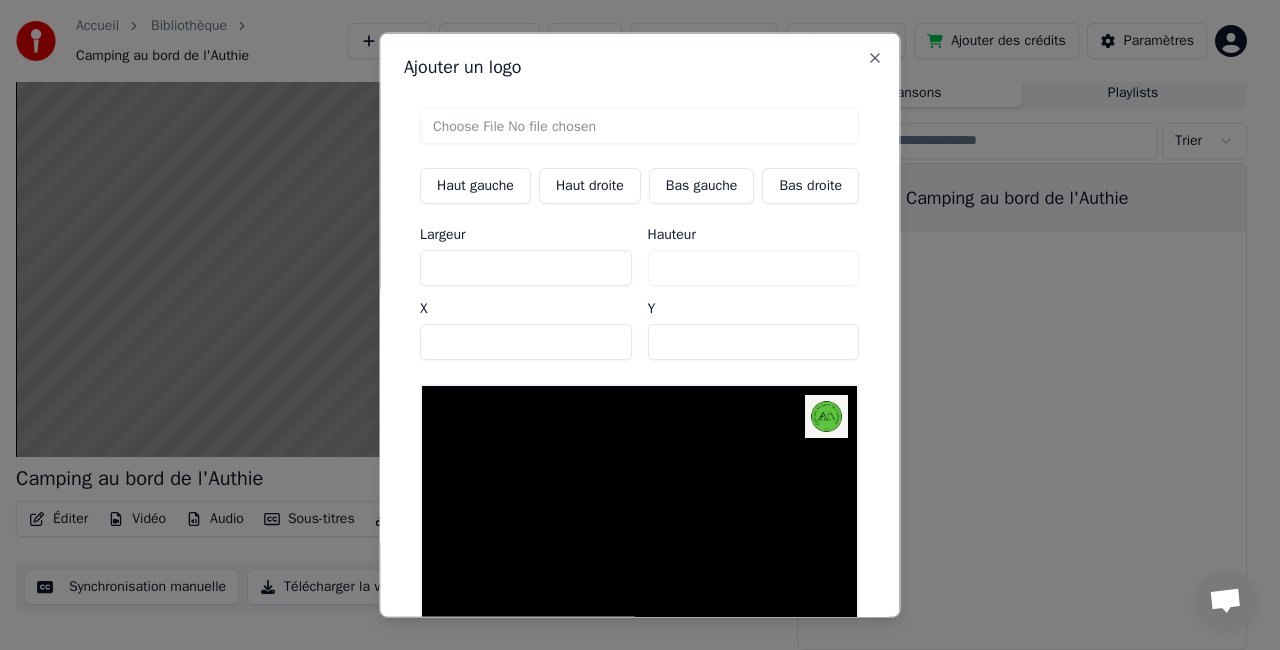 type on "****" 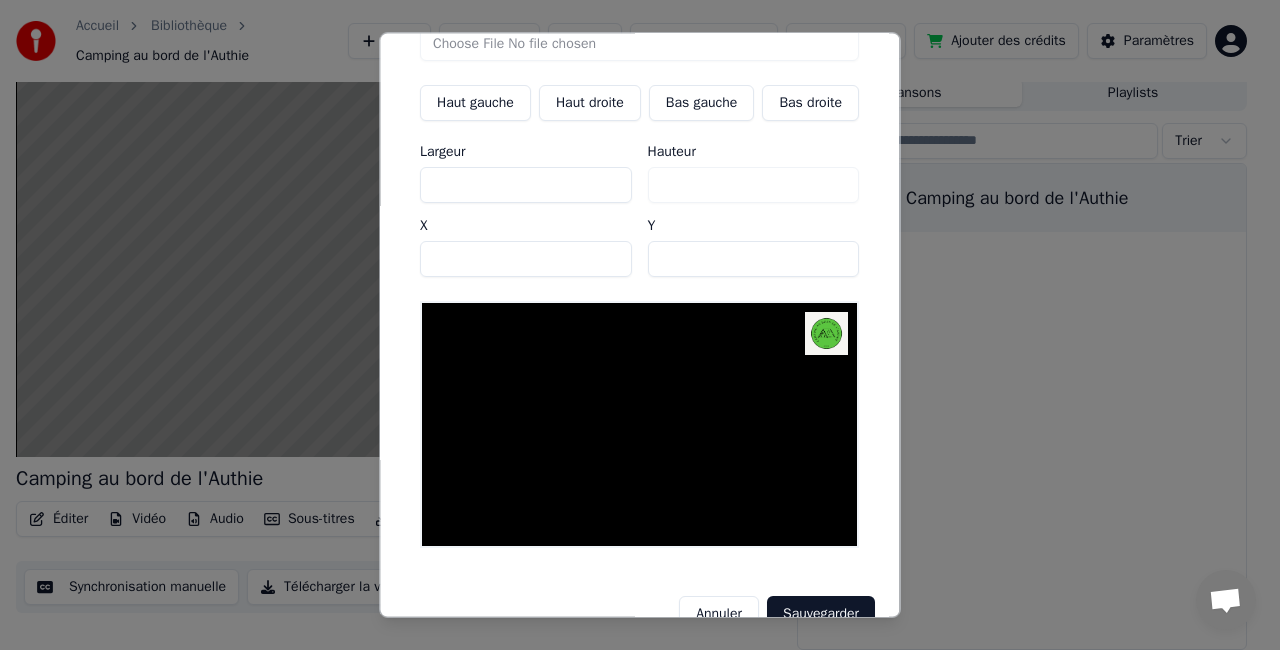 scroll, scrollTop: 124, scrollLeft: 0, axis: vertical 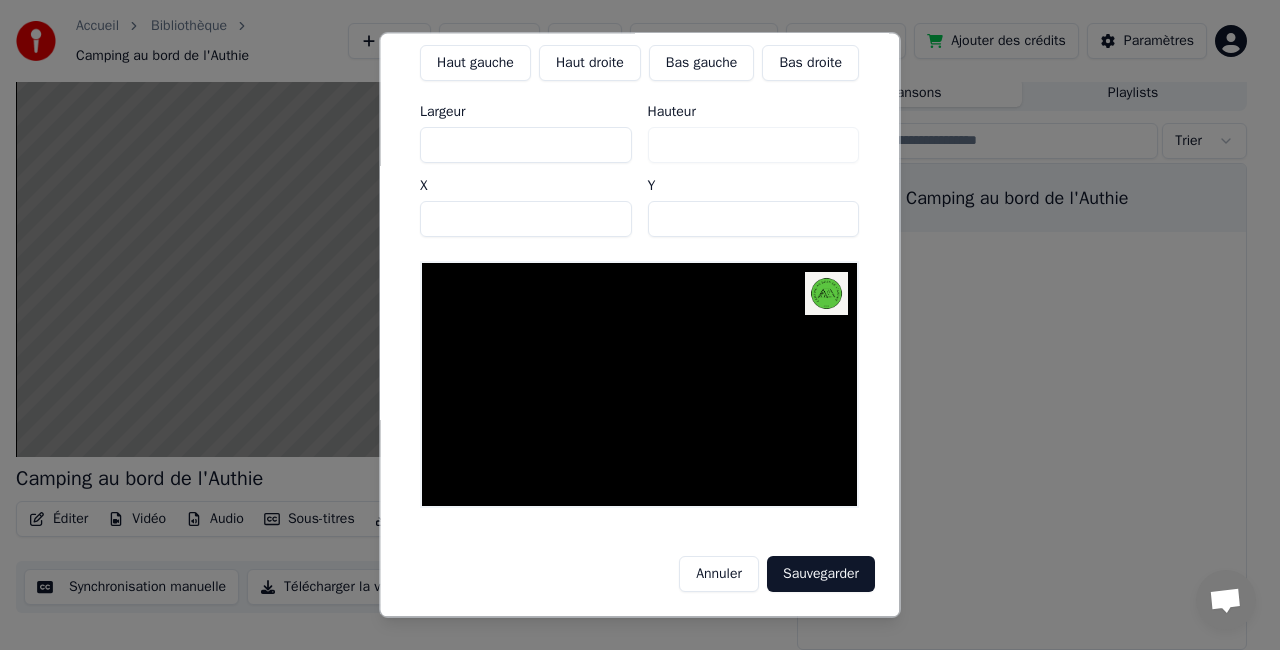 click on "Sauvegarder" at bounding box center [821, 574] 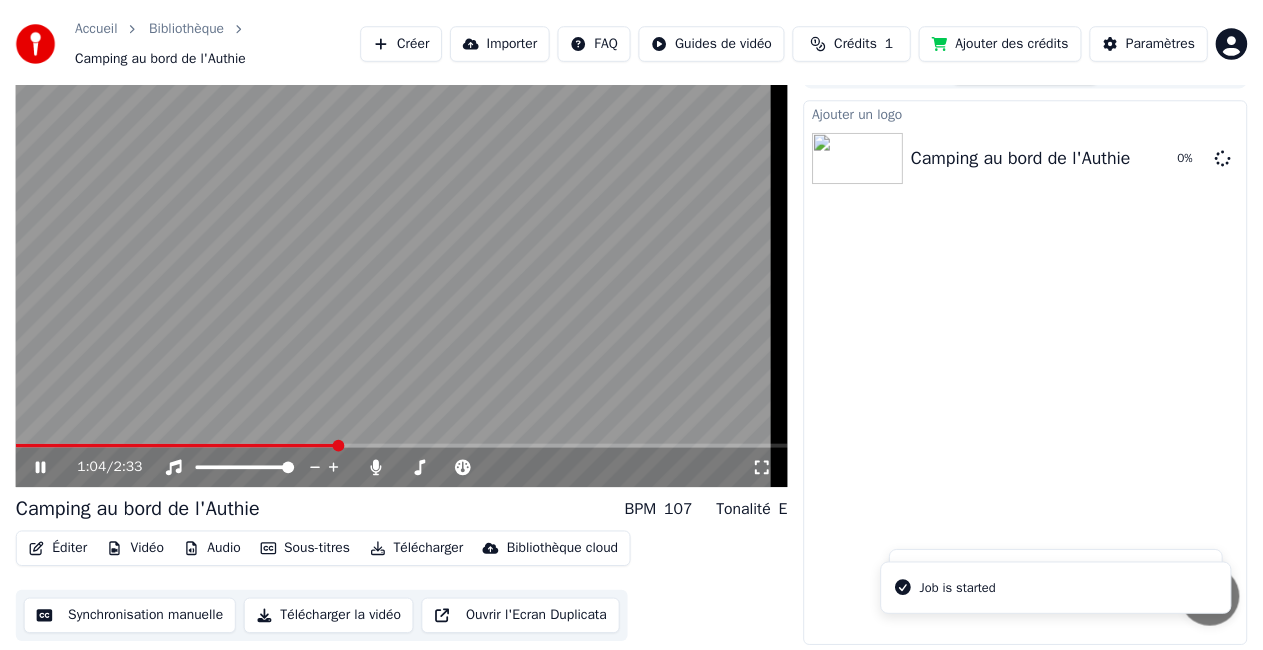 scroll, scrollTop: 32, scrollLeft: 0, axis: vertical 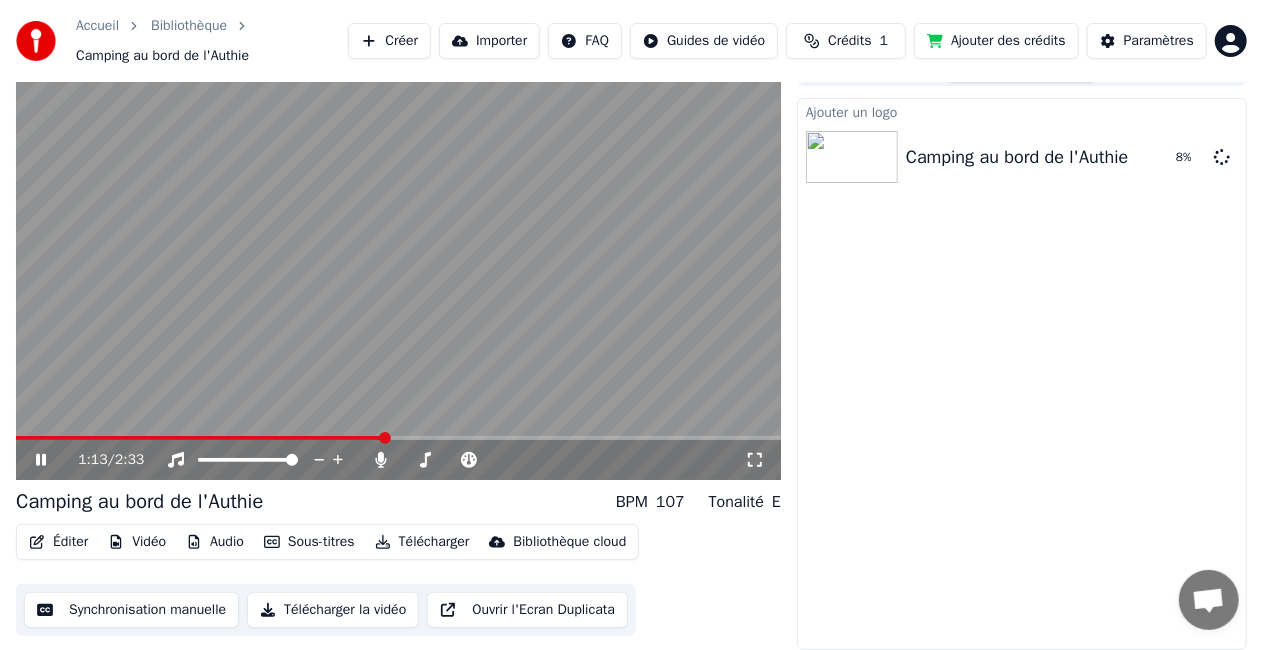 click at bounding box center [398, 265] 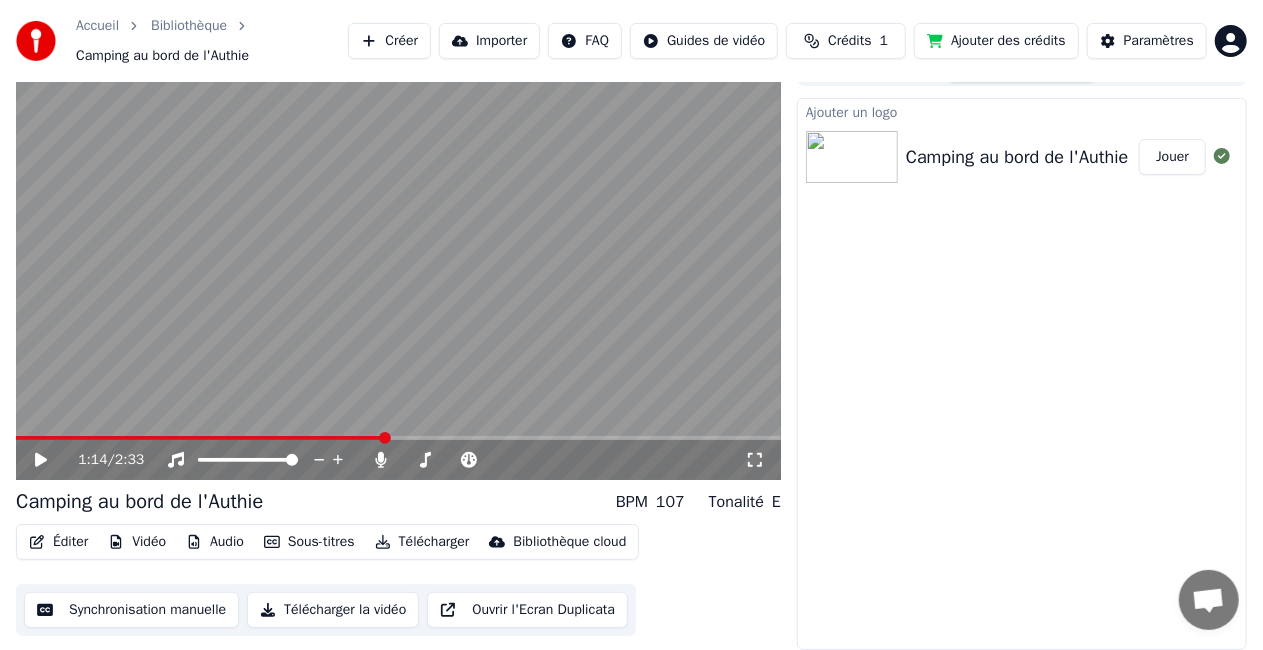 click at bounding box center (852, 157) 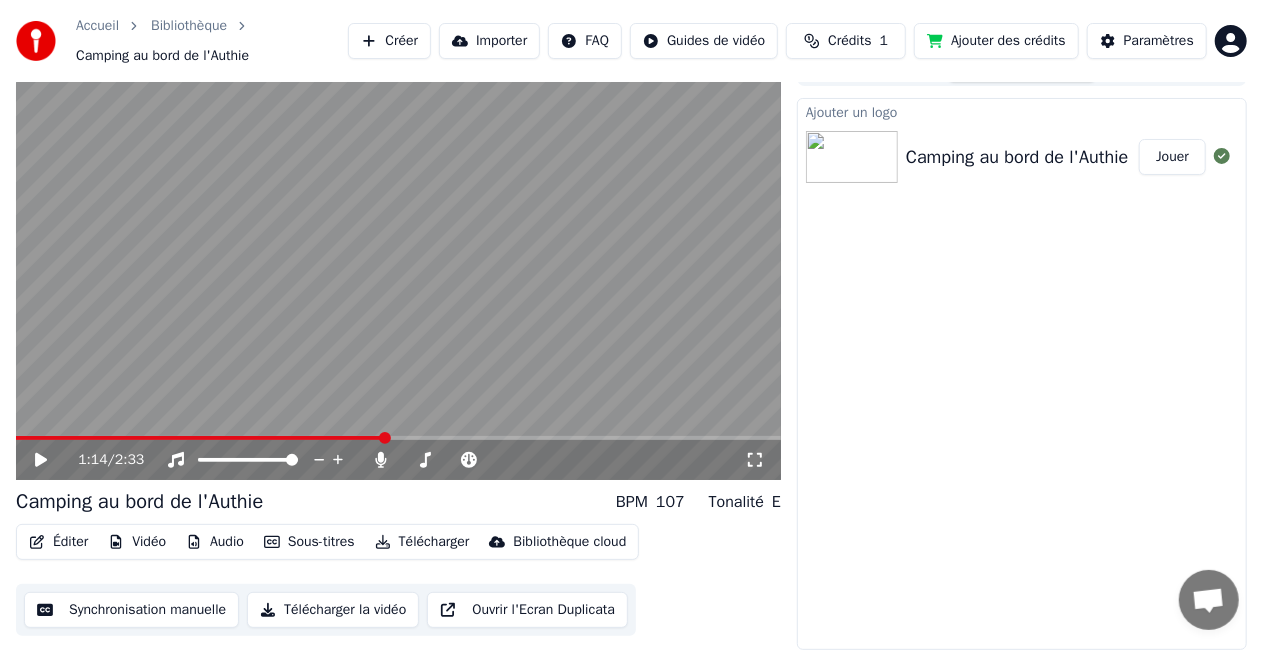 click on "Jouer" at bounding box center (1172, 157) 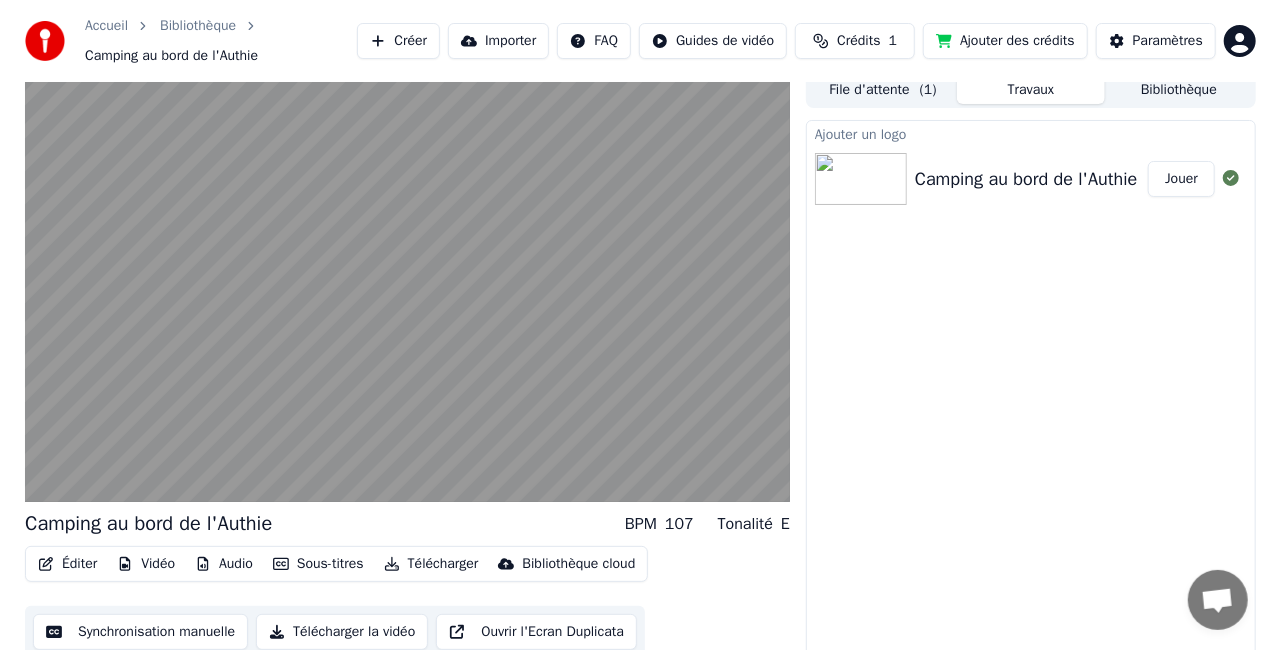 scroll, scrollTop: 0, scrollLeft: 0, axis: both 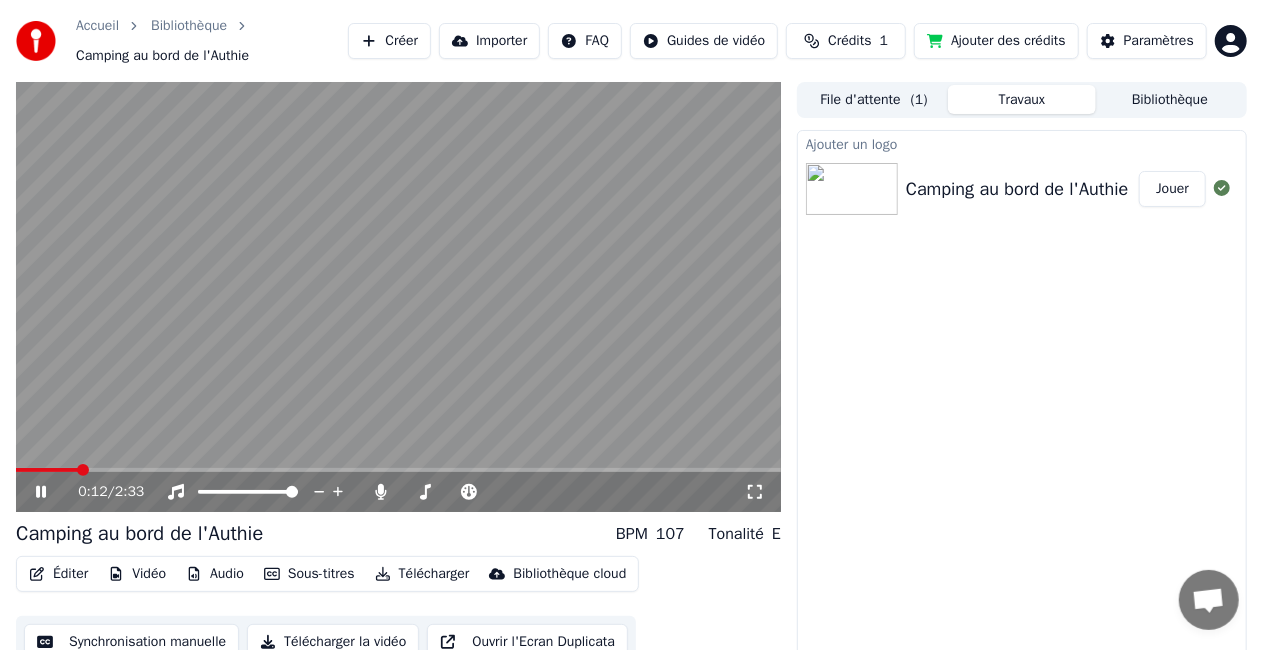 click on "[TIME]  /  [TIME]" at bounding box center (398, 492) 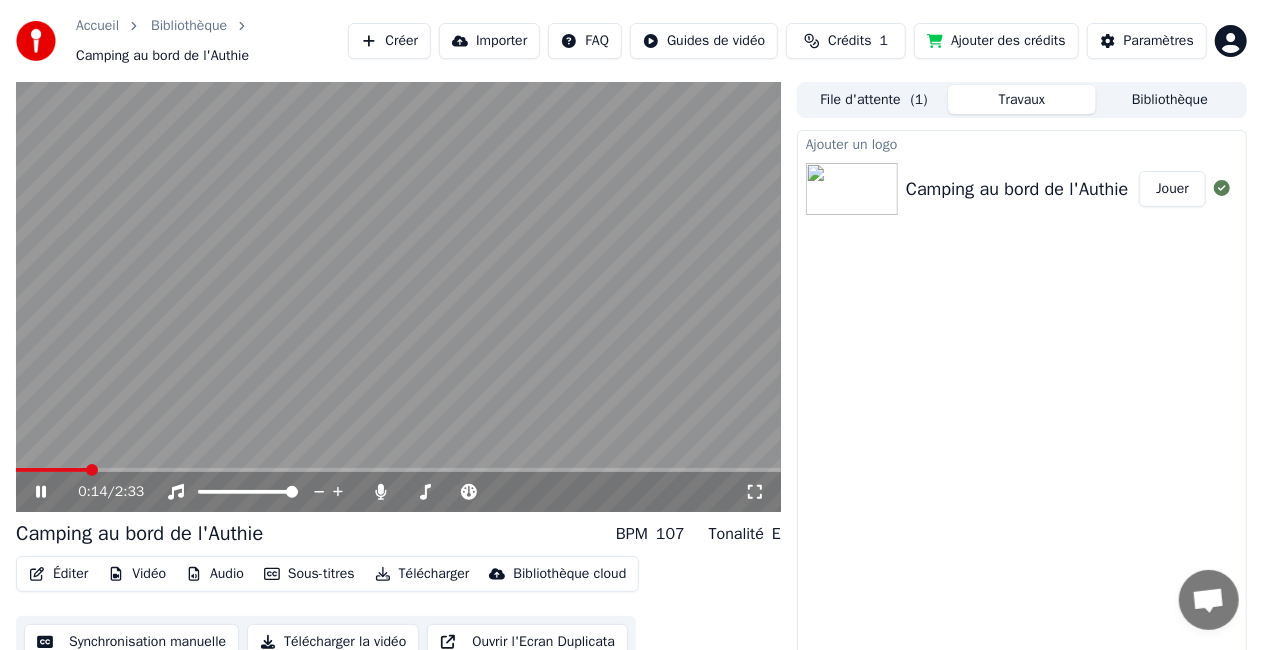 click 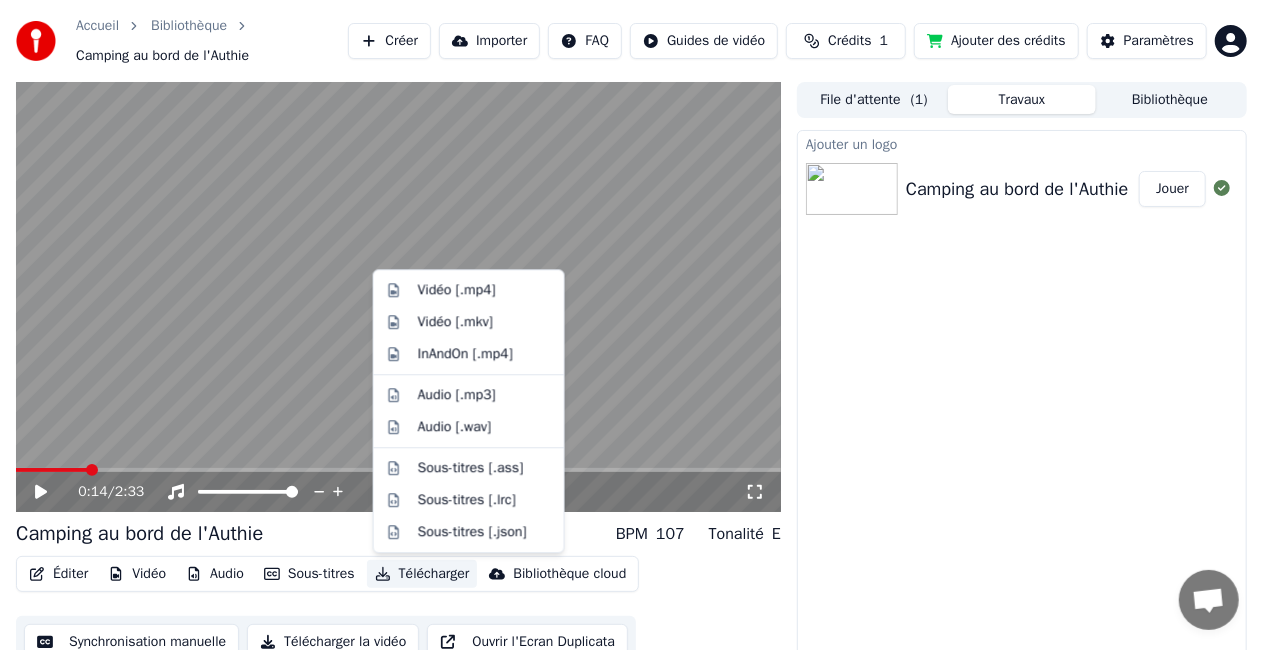 click on "Télécharger" at bounding box center (422, 574) 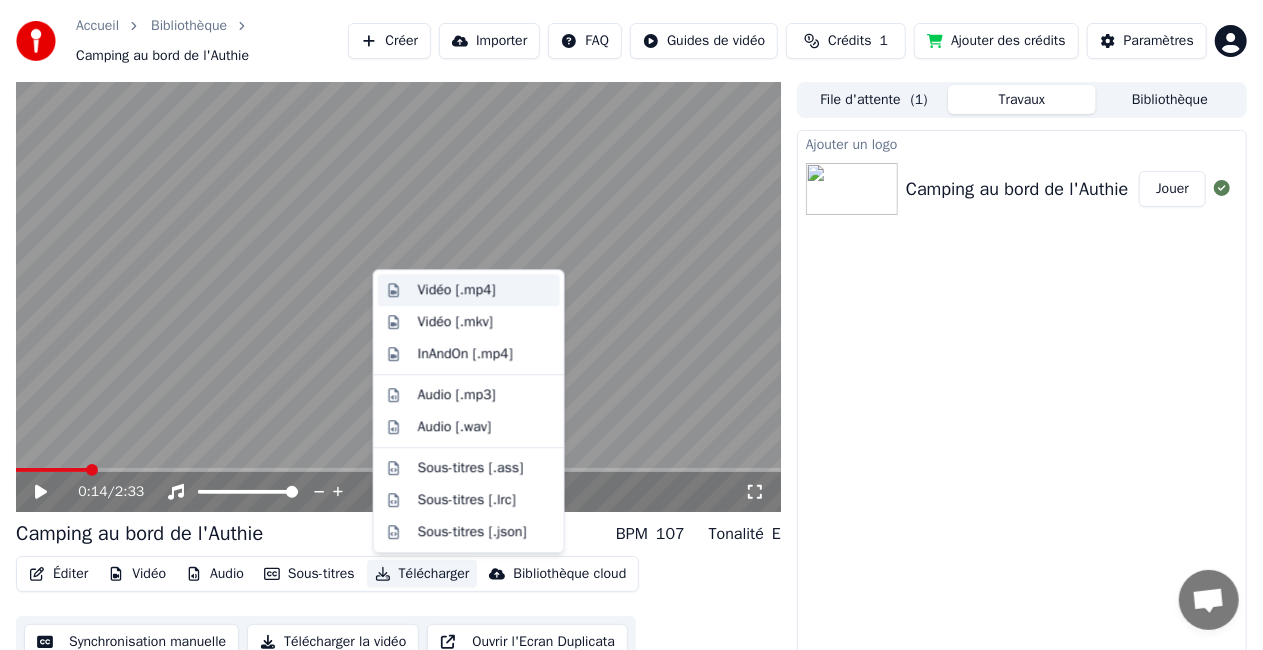 click on "Vidéo [.mp4]" at bounding box center [457, 290] 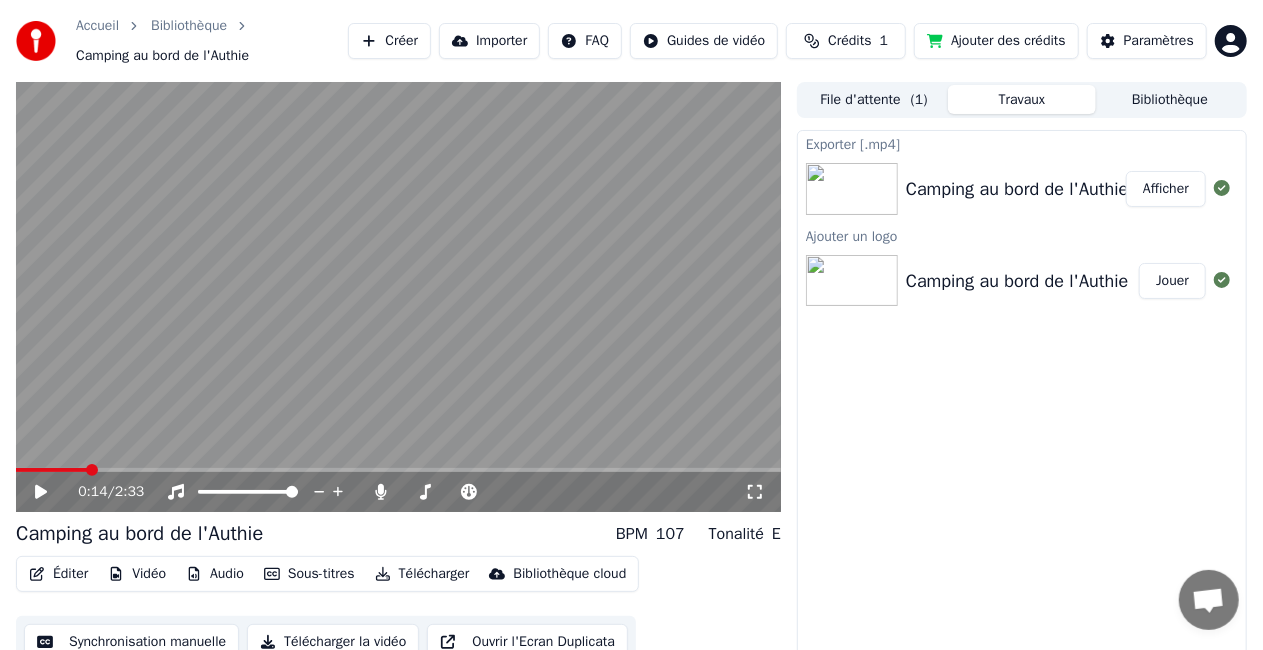 click on "Afficher" at bounding box center (1166, 189) 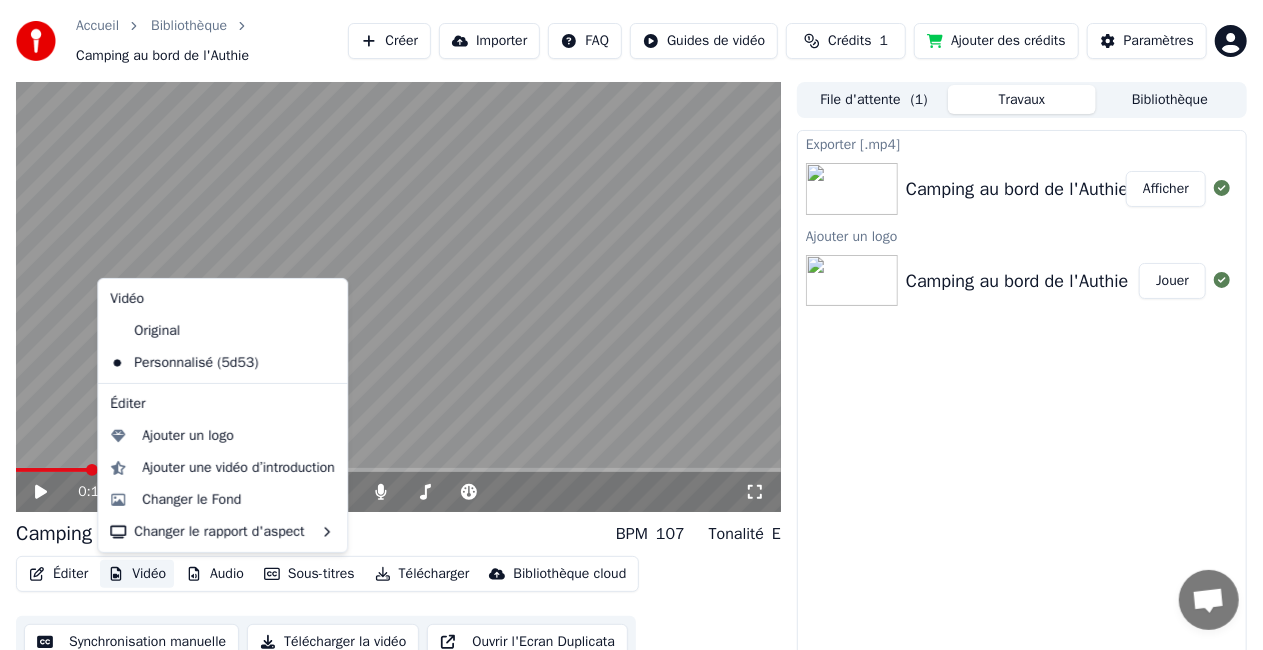 click on "Vidéo" at bounding box center [137, 574] 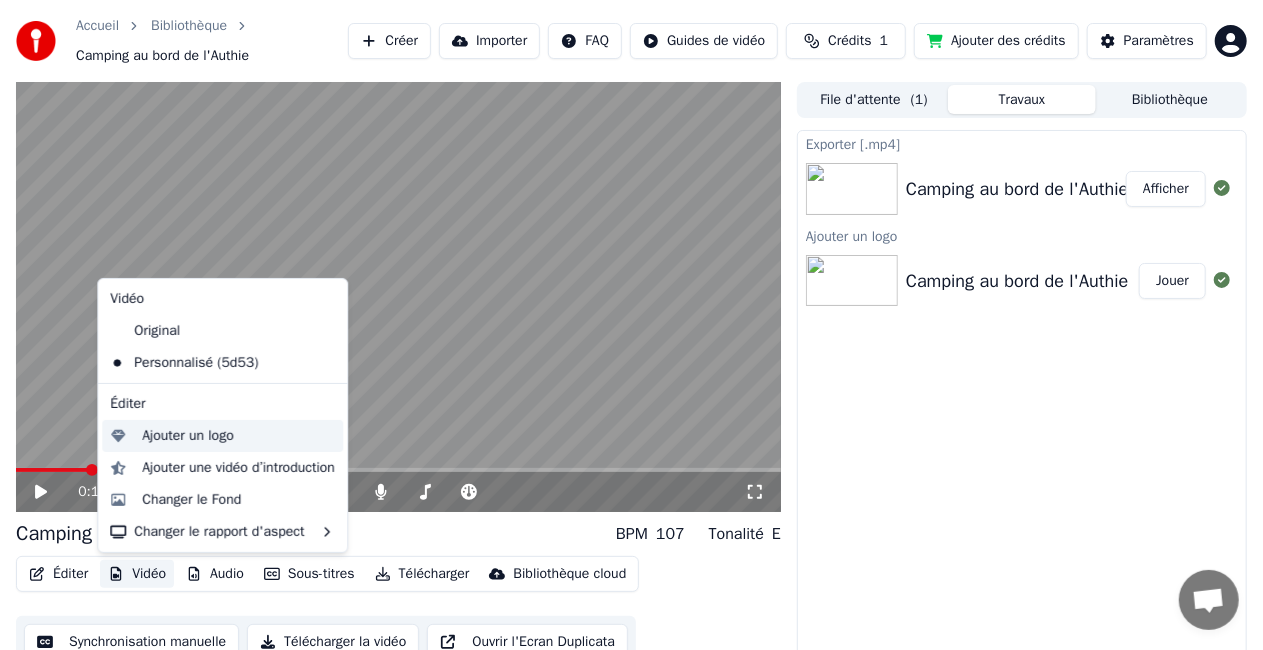 click on "Ajouter un logo" at bounding box center (187, 436) 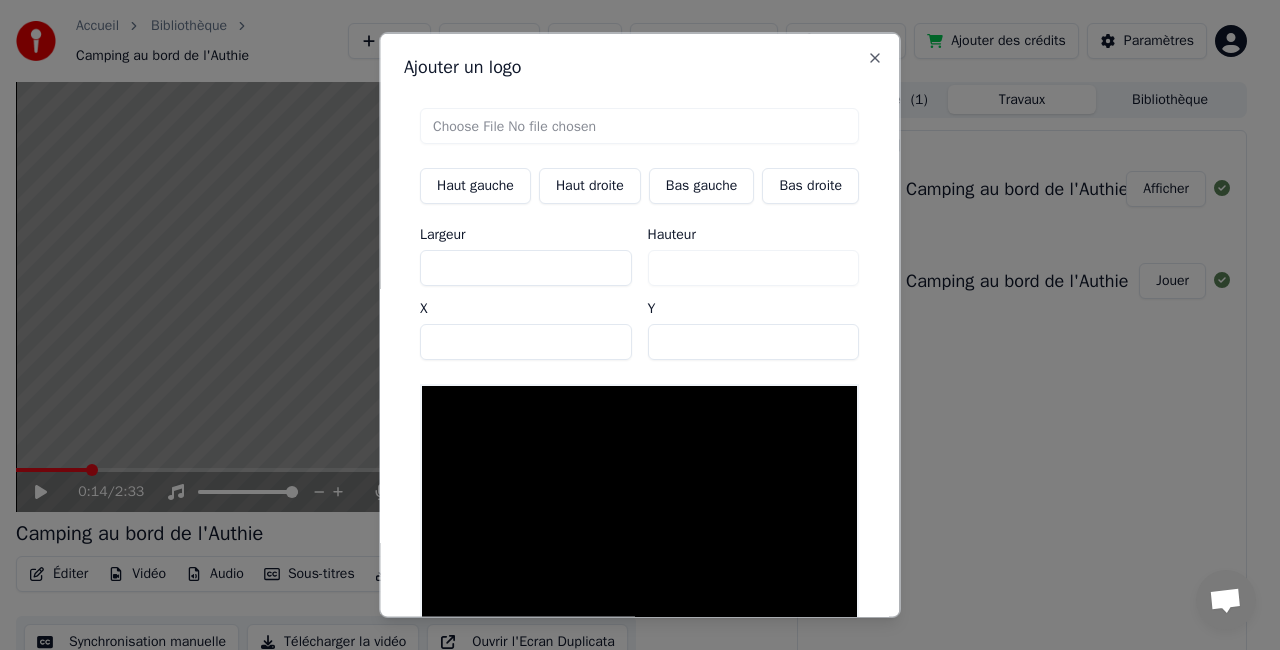 click at bounding box center (639, 126) 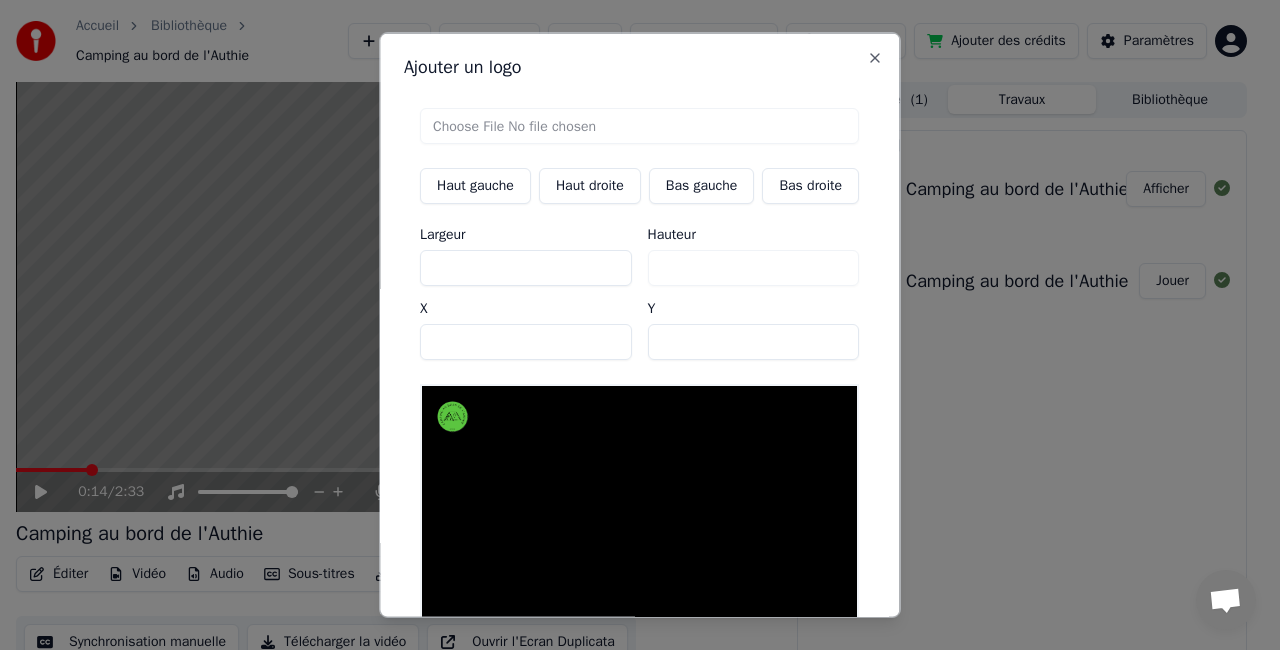 click on "Haut droite" at bounding box center [590, 186] 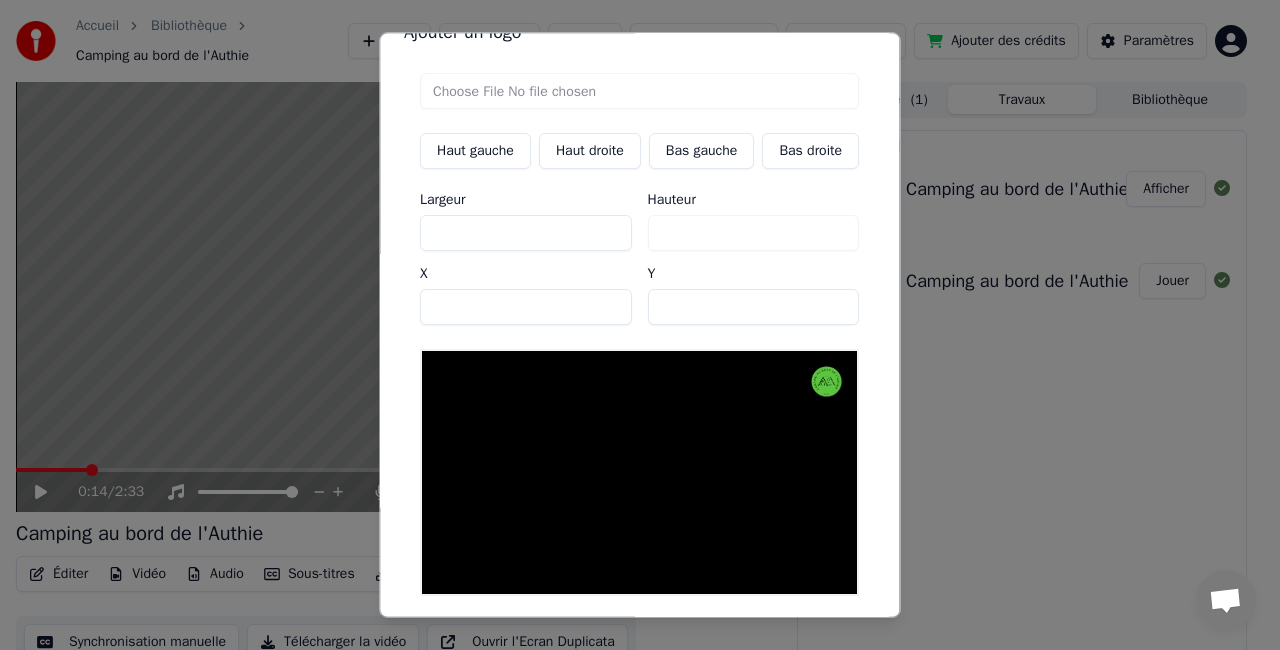 scroll, scrollTop: 35, scrollLeft: 0, axis: vertical 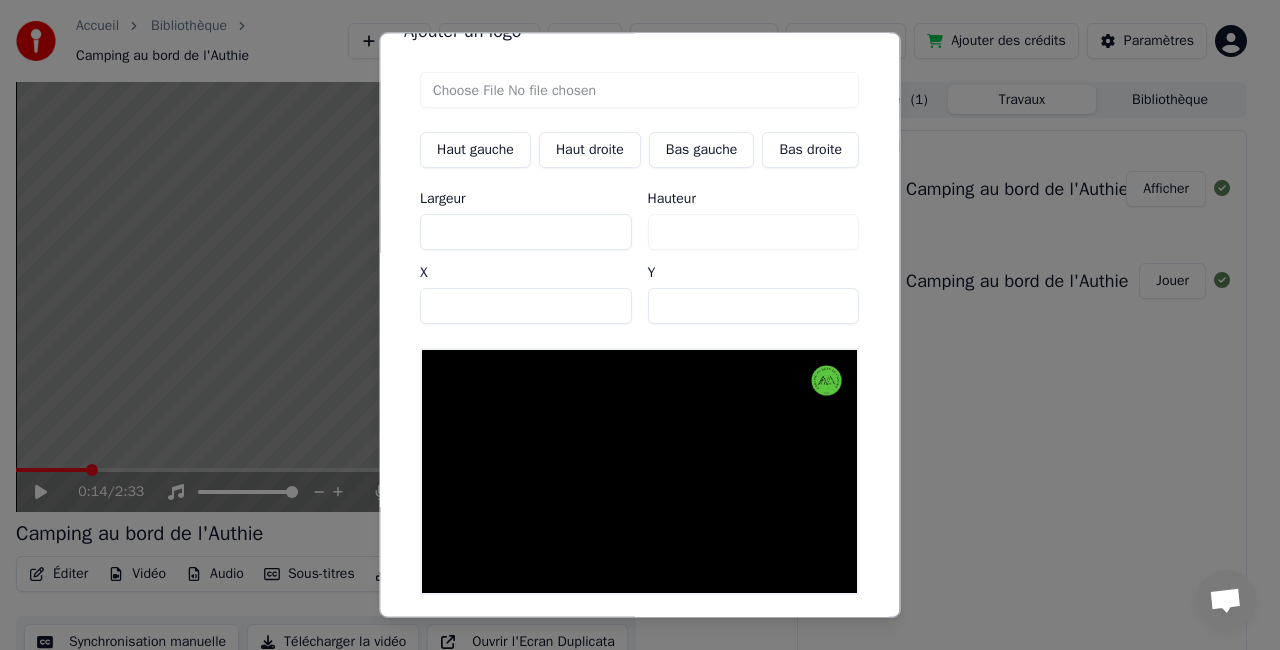click on "***" at bounding box center (526, 233) 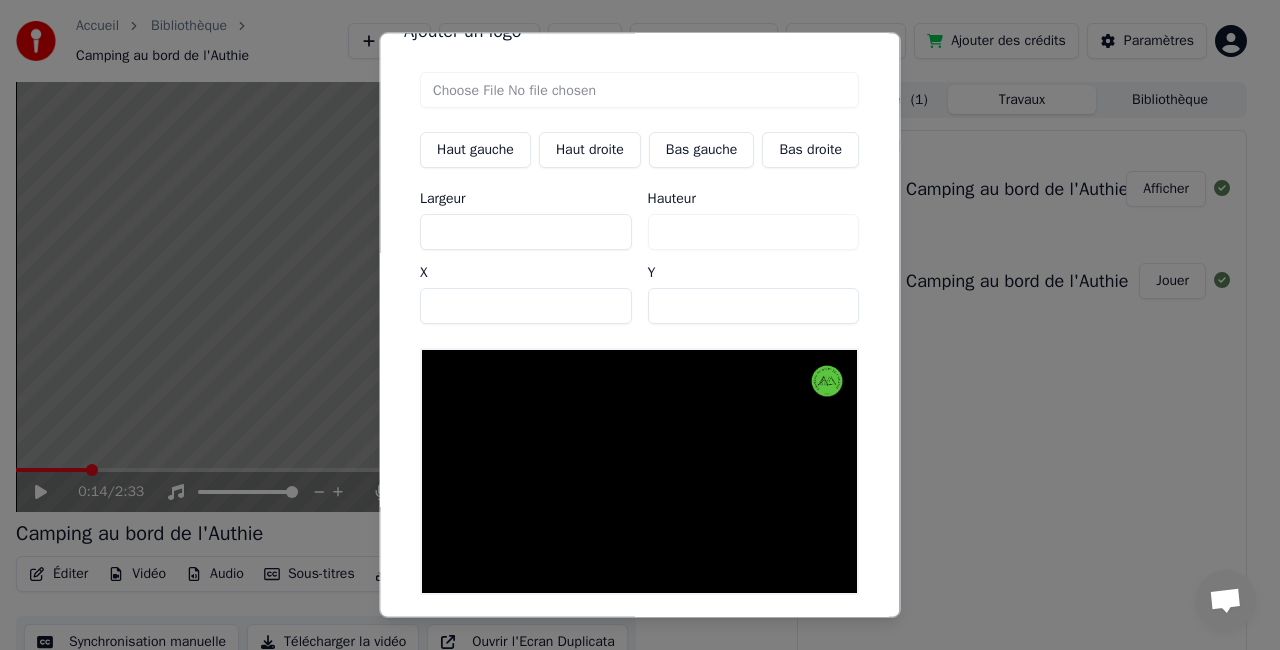 click on "***" at bounding box center (526, 233) 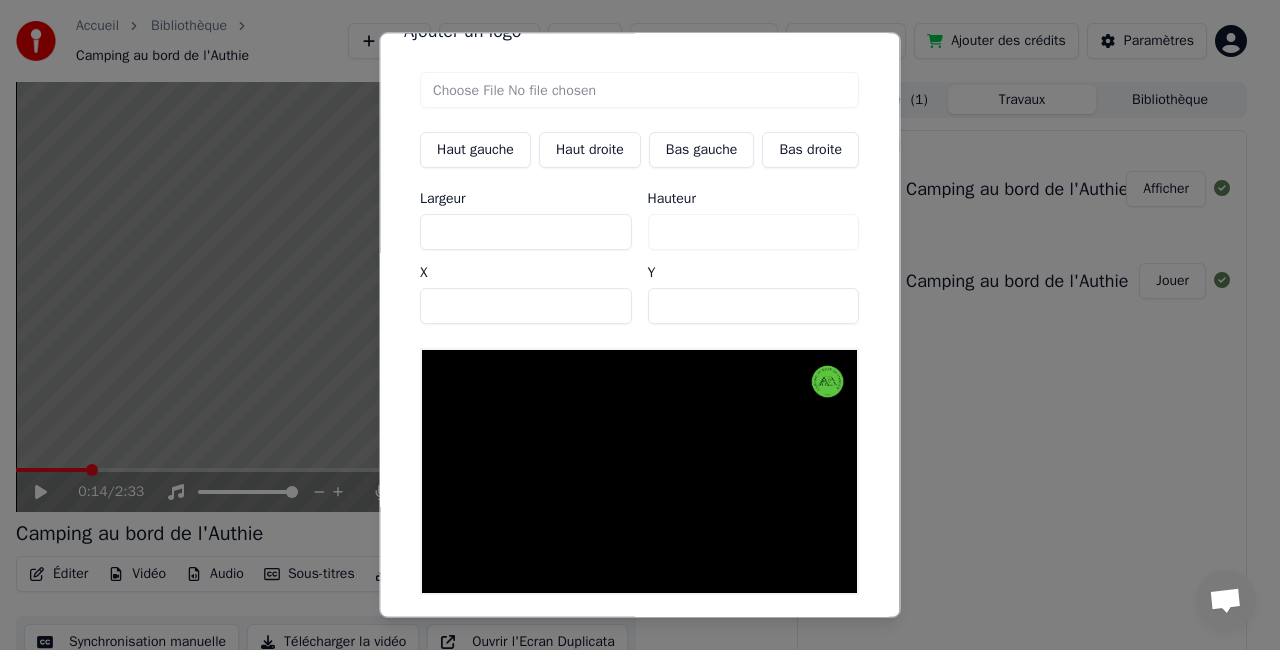 type on "***" 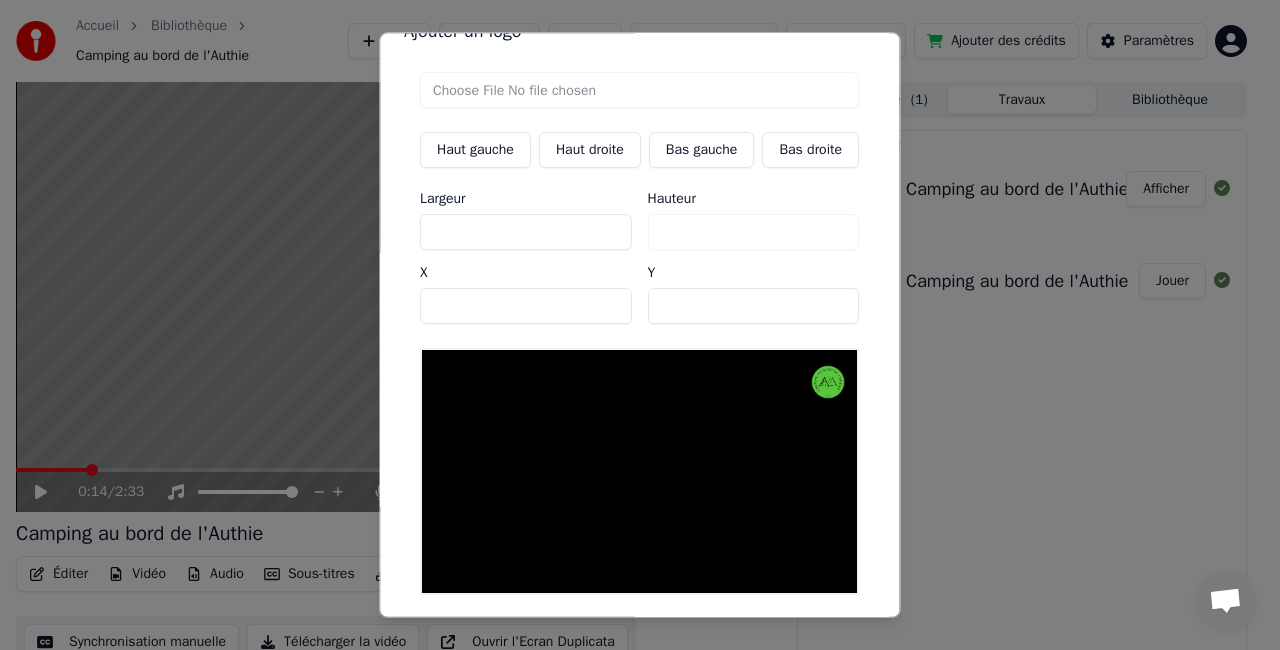 type on "***" 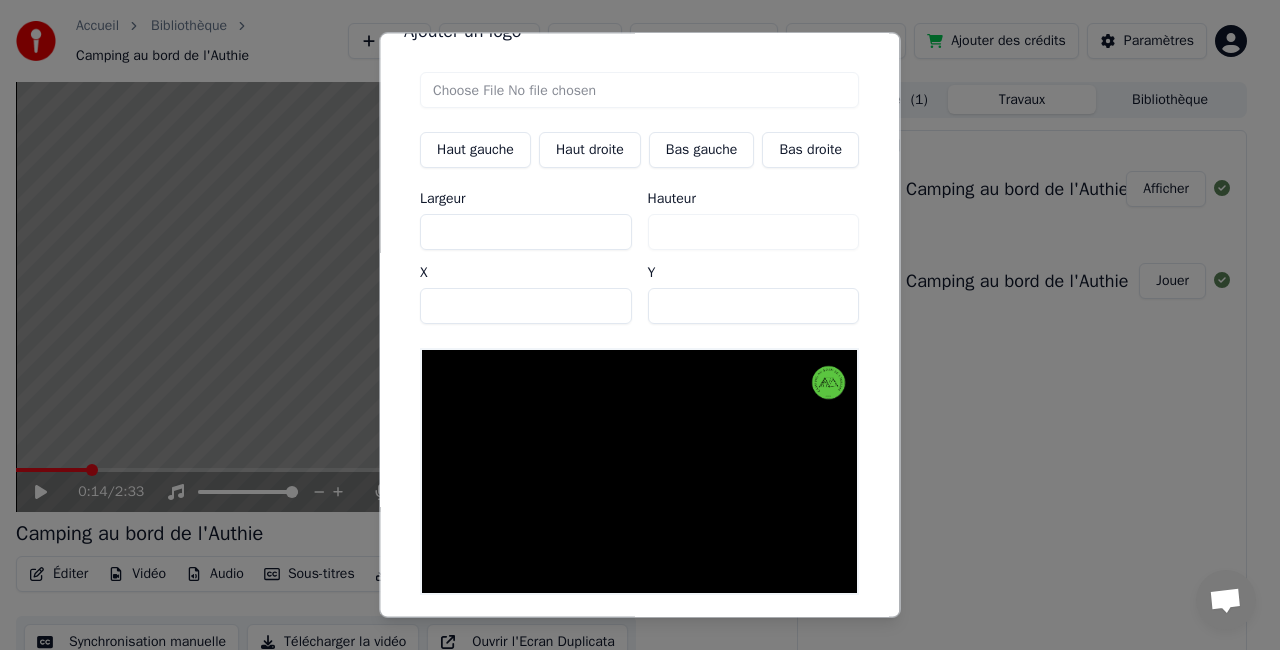 type on "***" 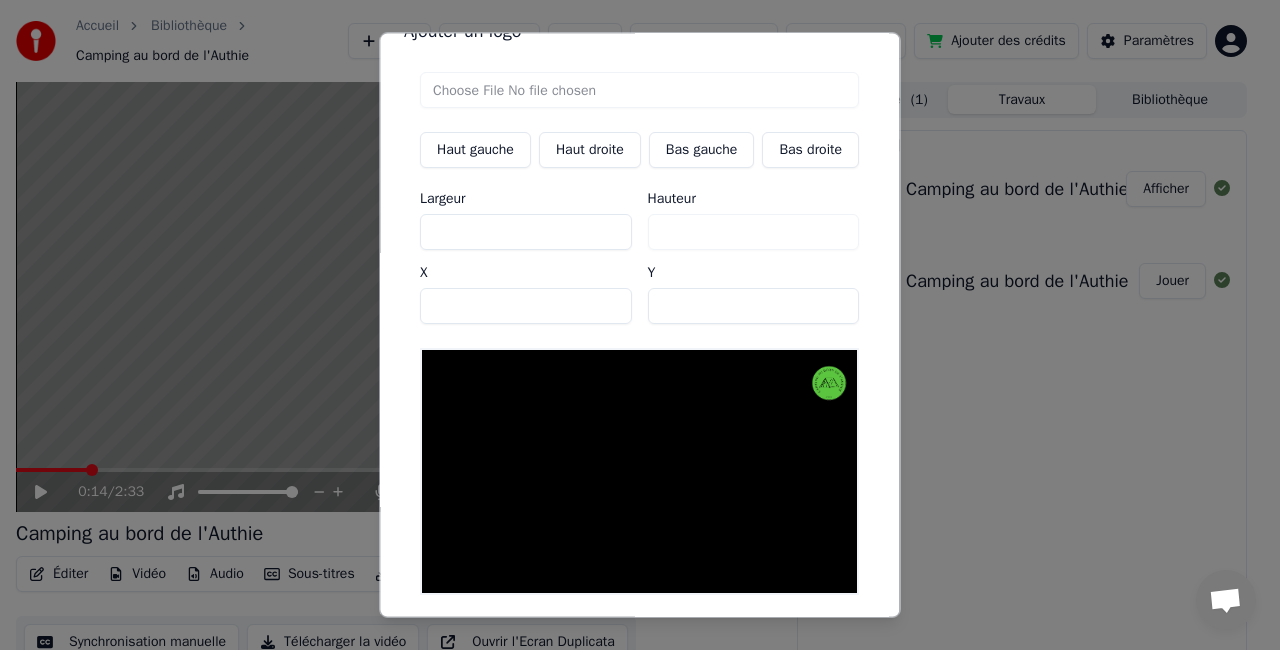 type on "***" 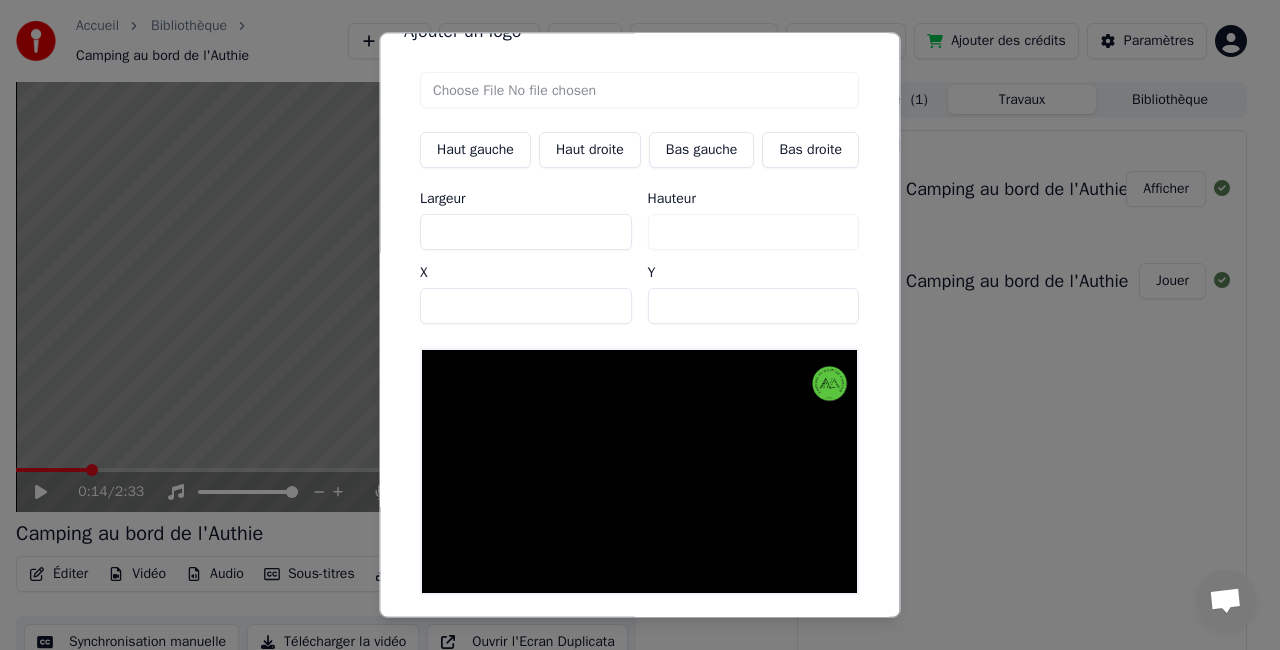 type on "***" 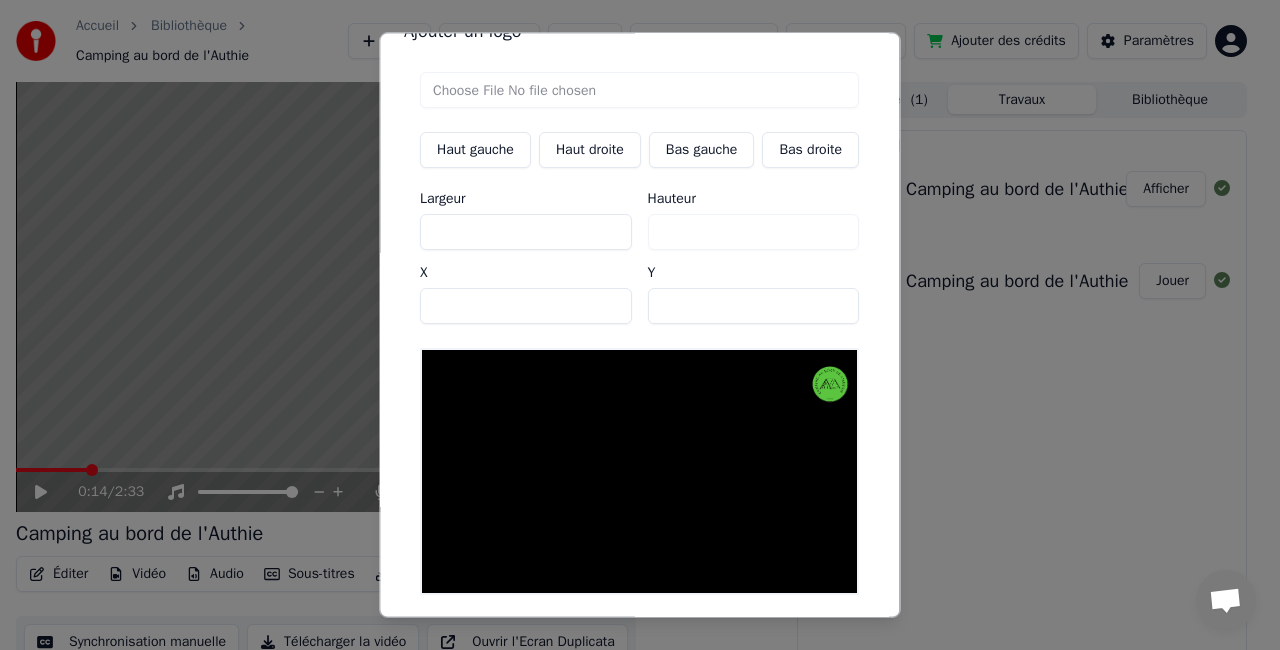 type on "***" 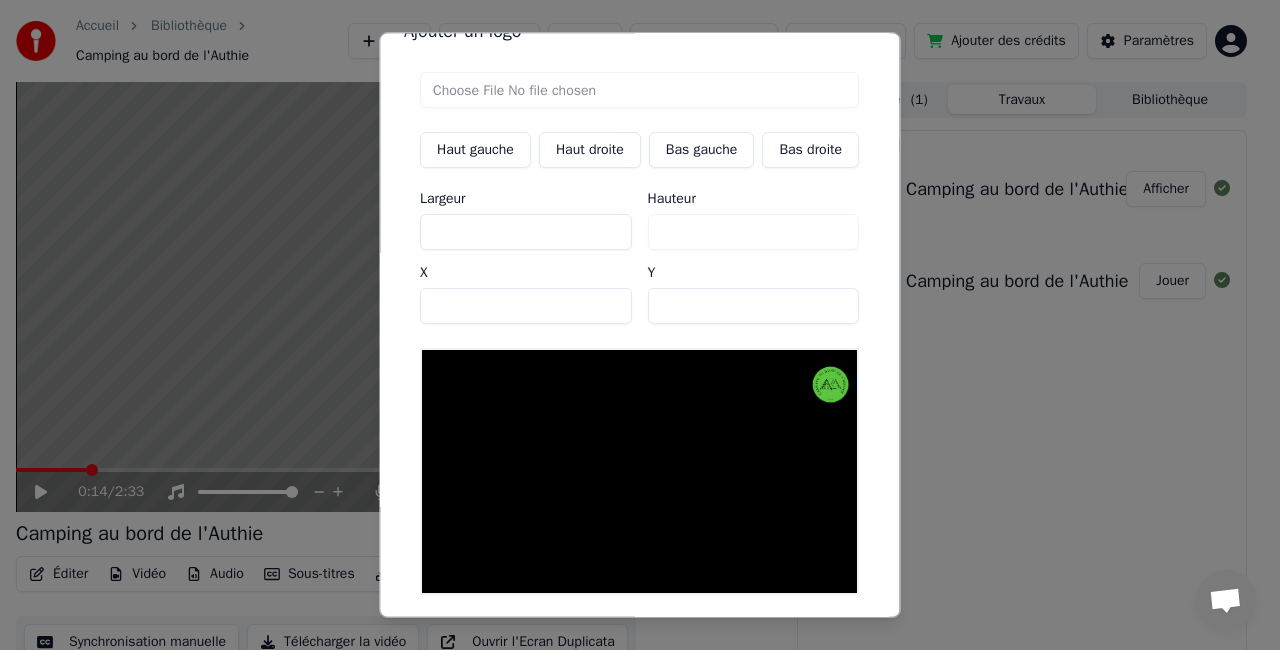type on "***" 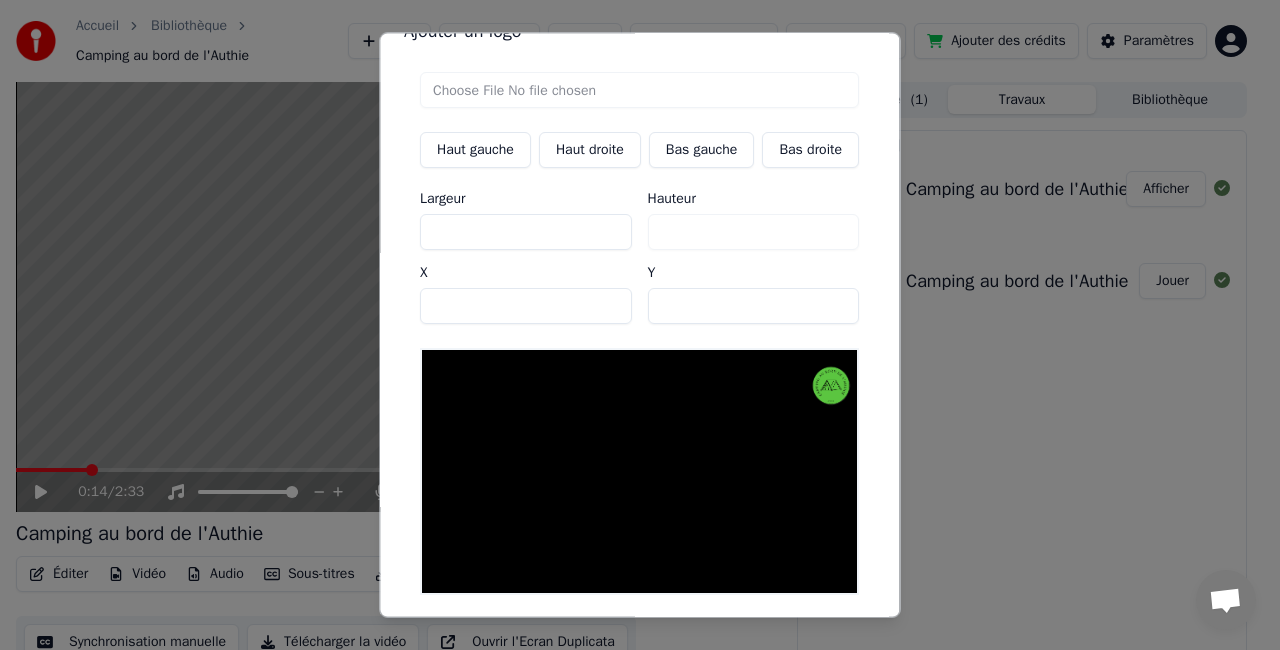 type on "***" 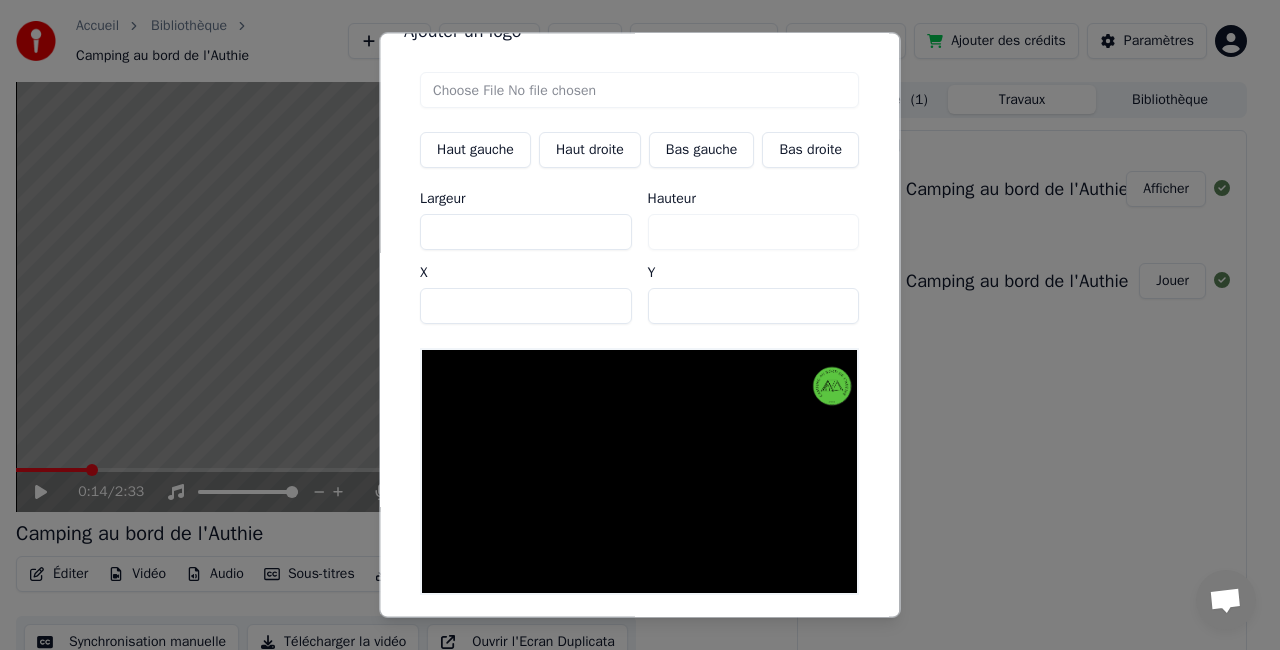 type on "***" 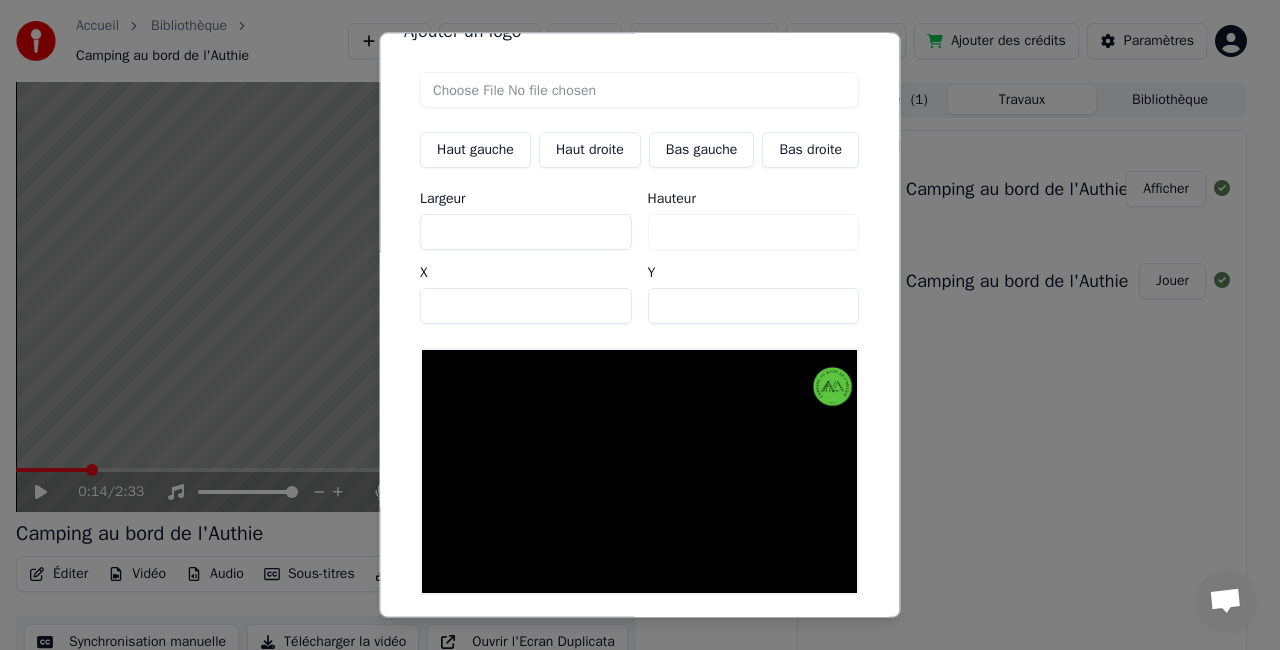 click on "***" at bounding box center (526, 233) 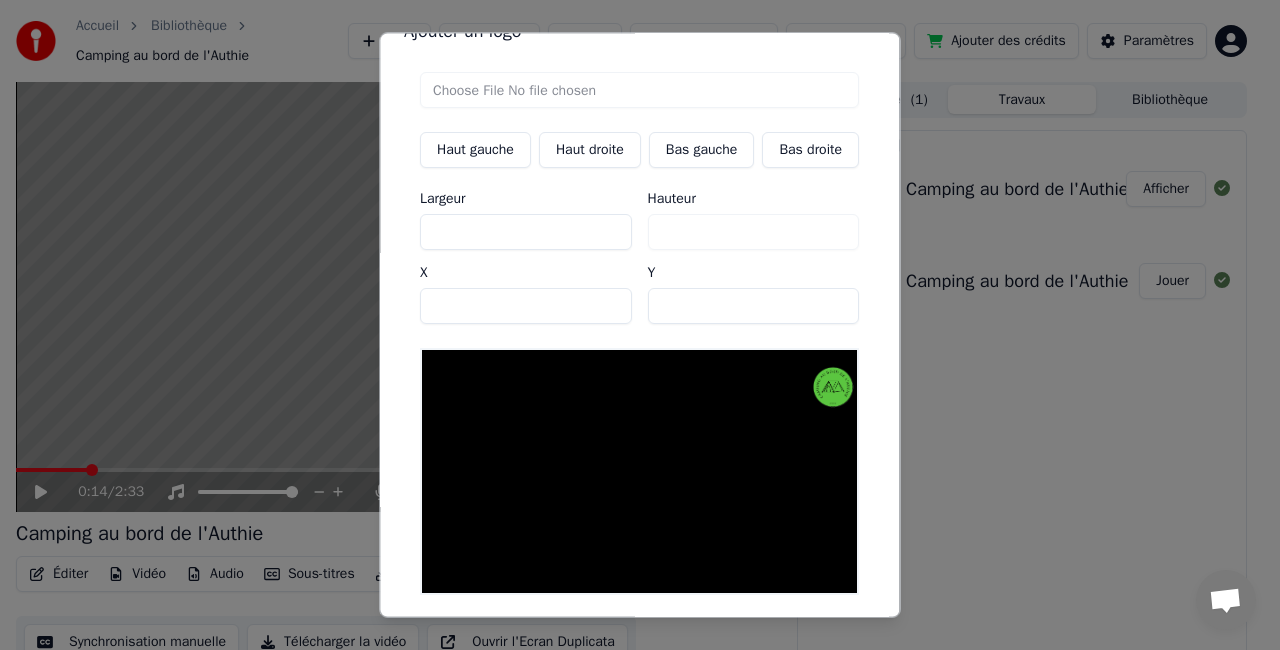 type on "***" 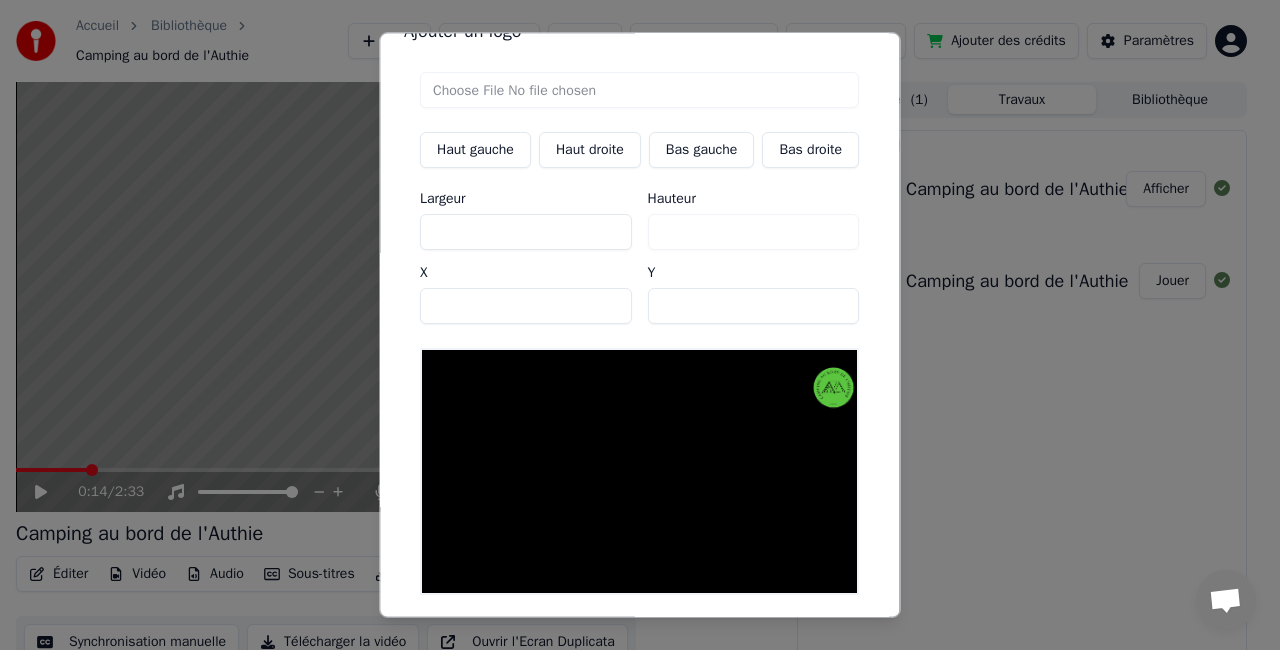 click on "***" at bounding box center (526, 233) 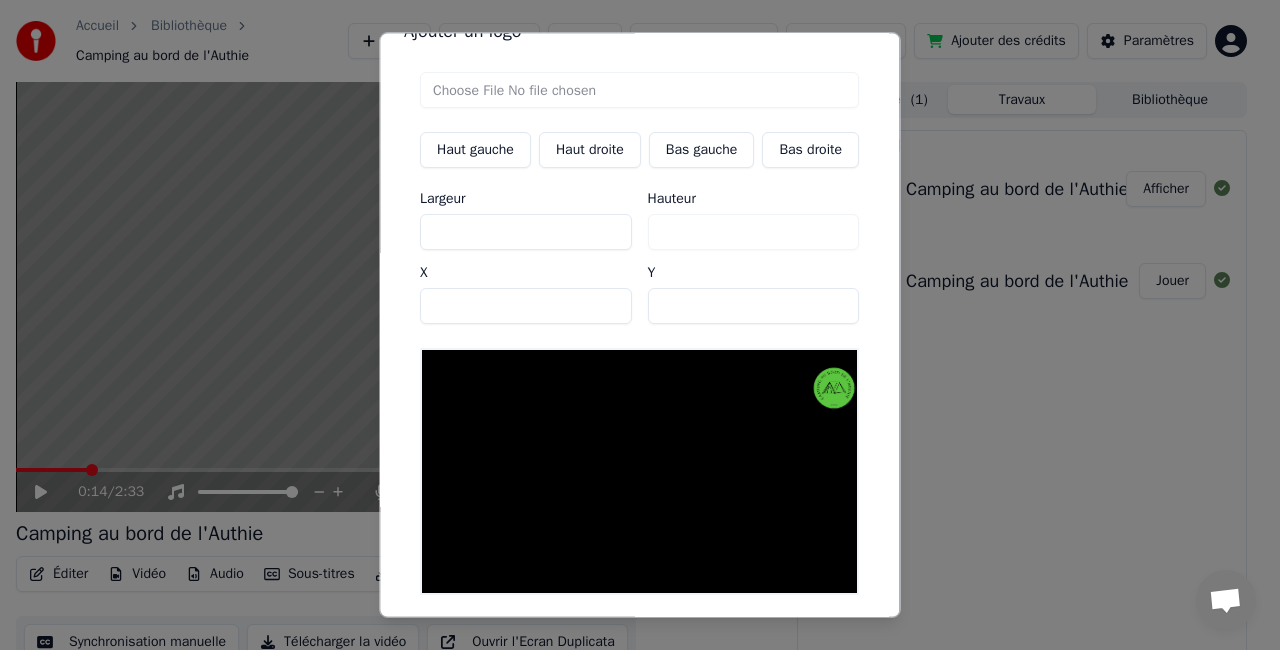 type on "***" 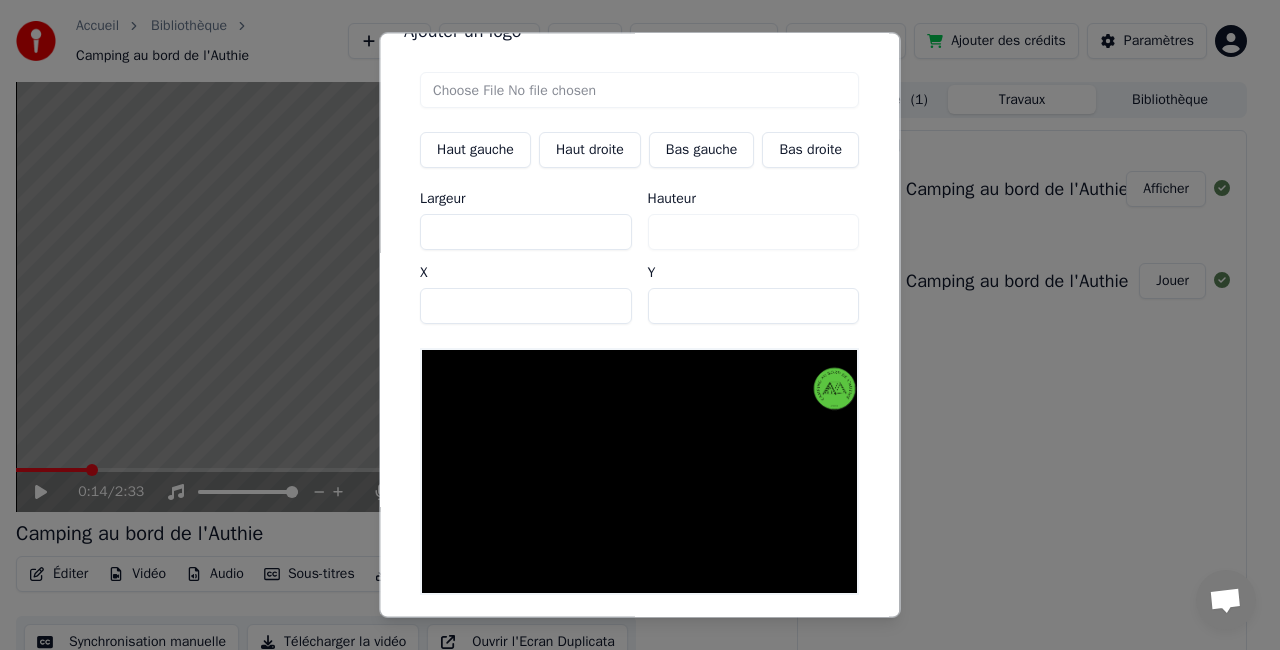 type on "***" 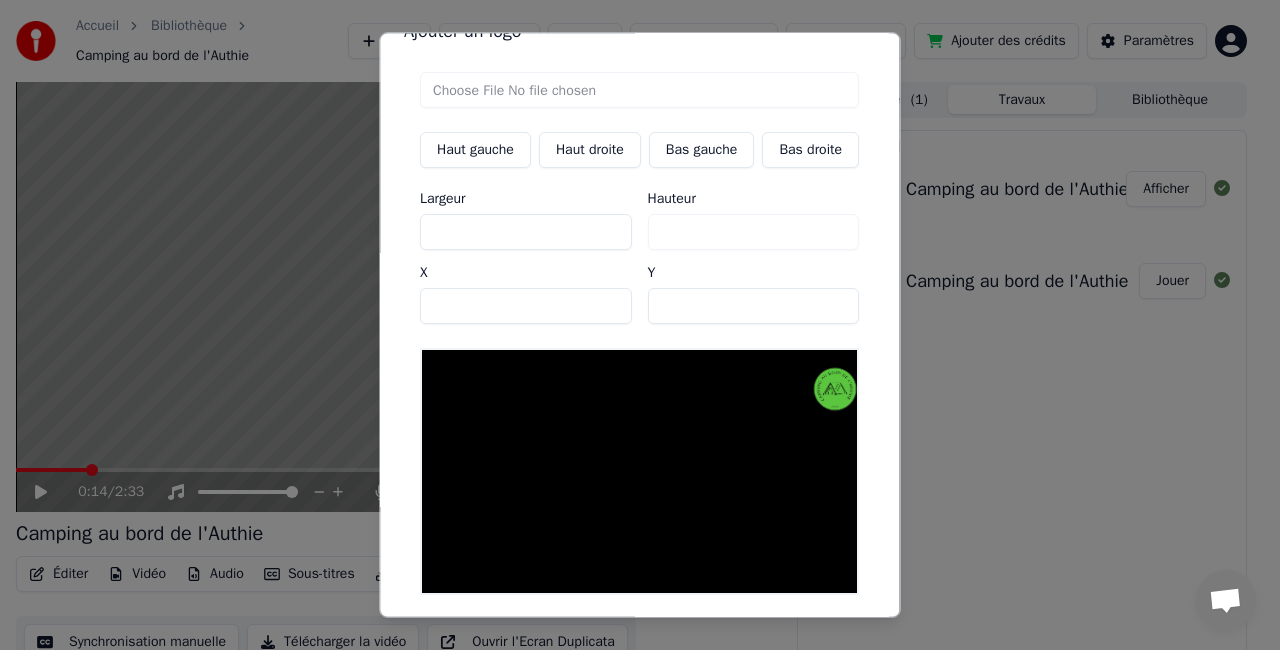 type on "***" 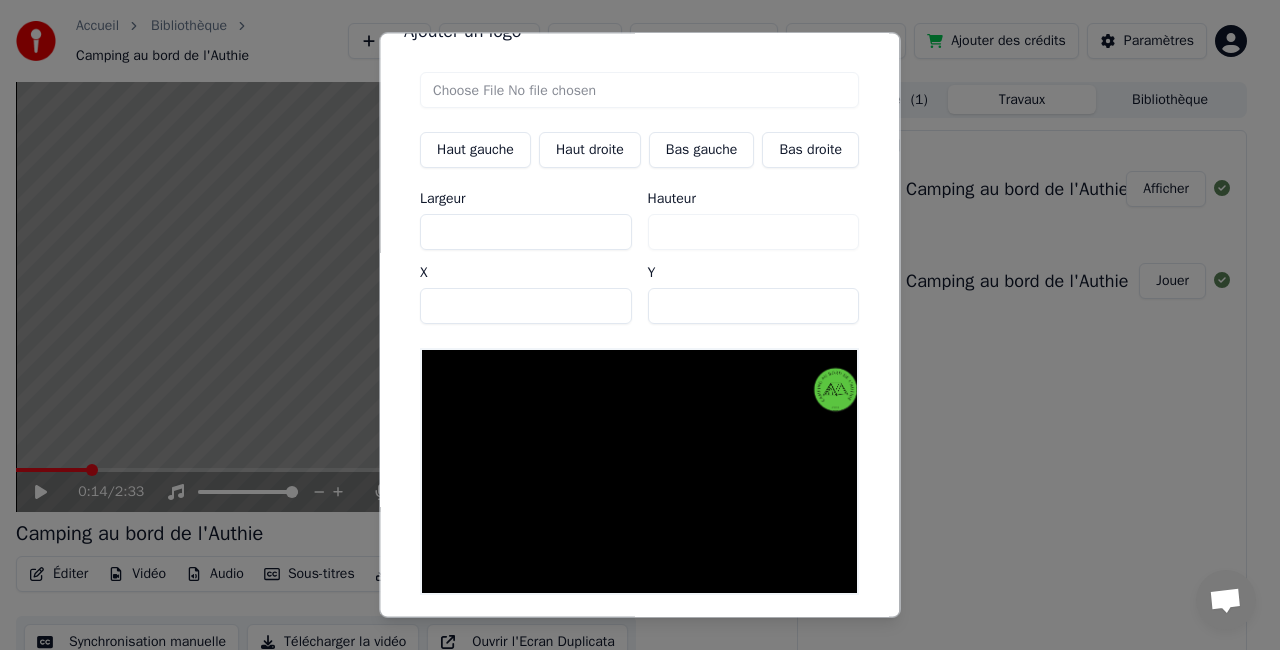 type on "***" 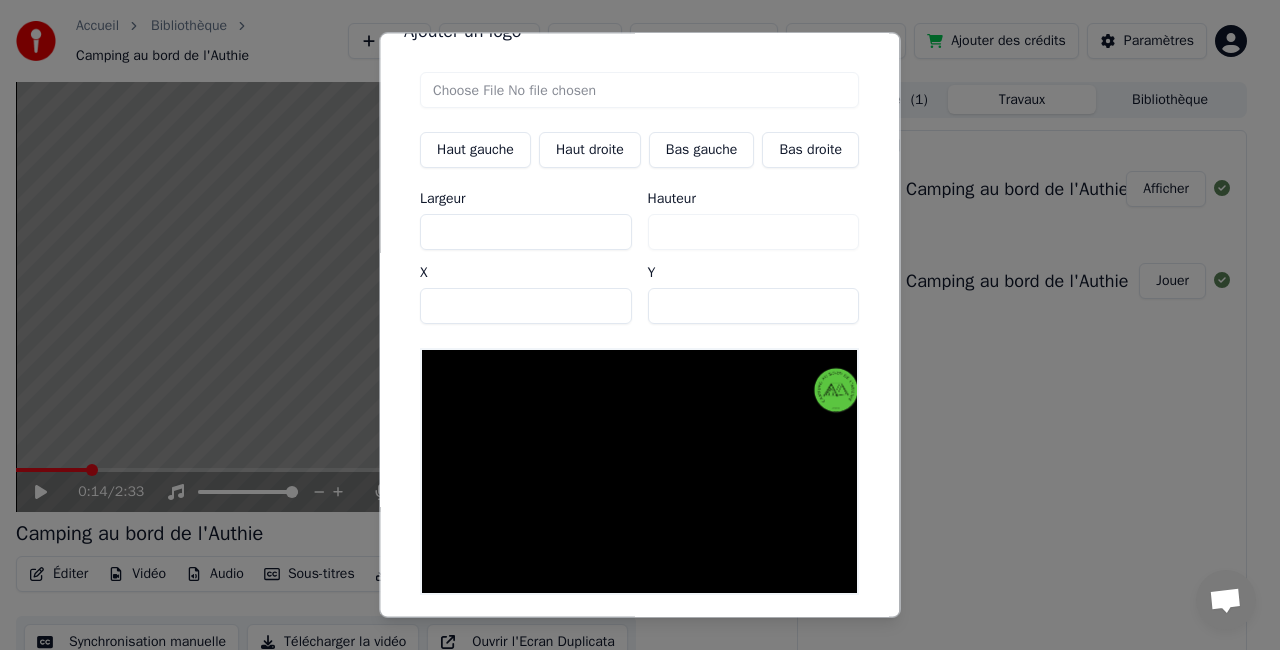 type on "***" 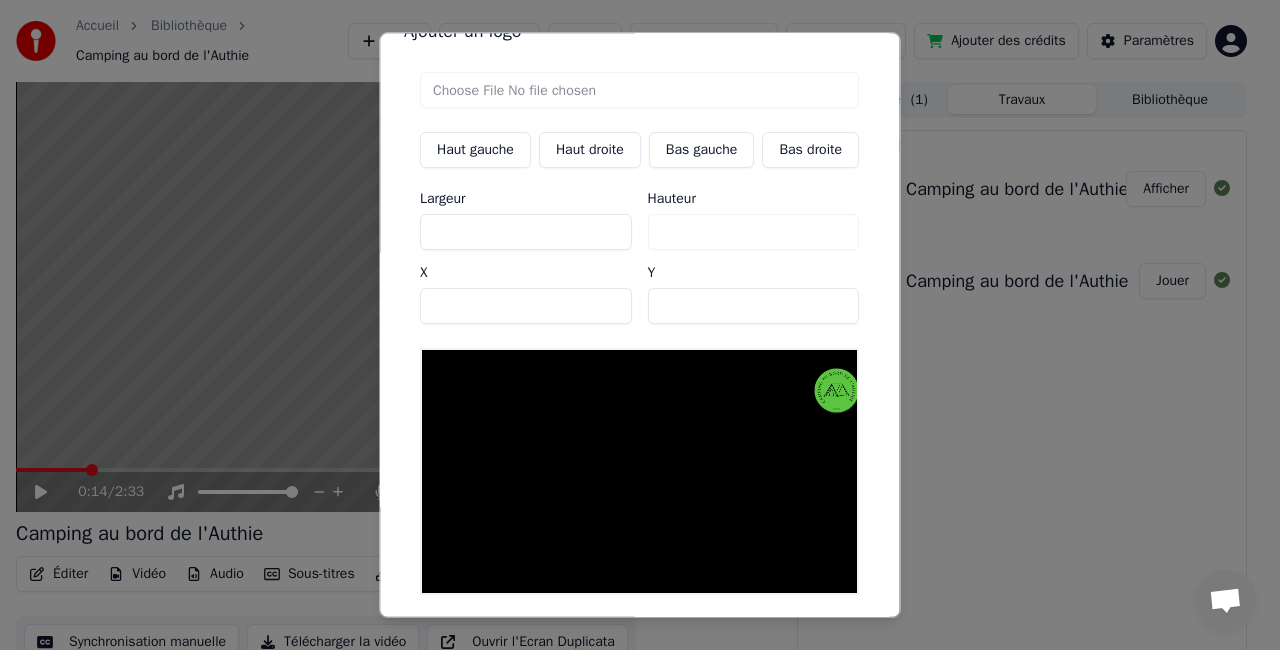 type on "***" 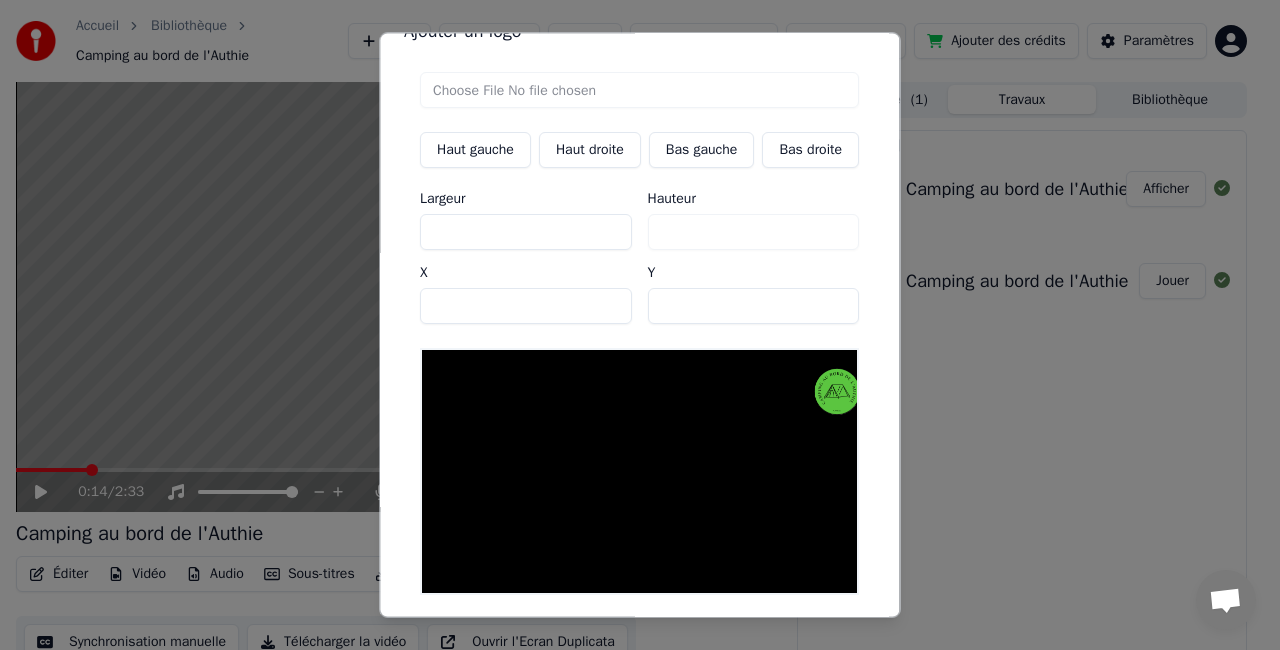 type on "***" 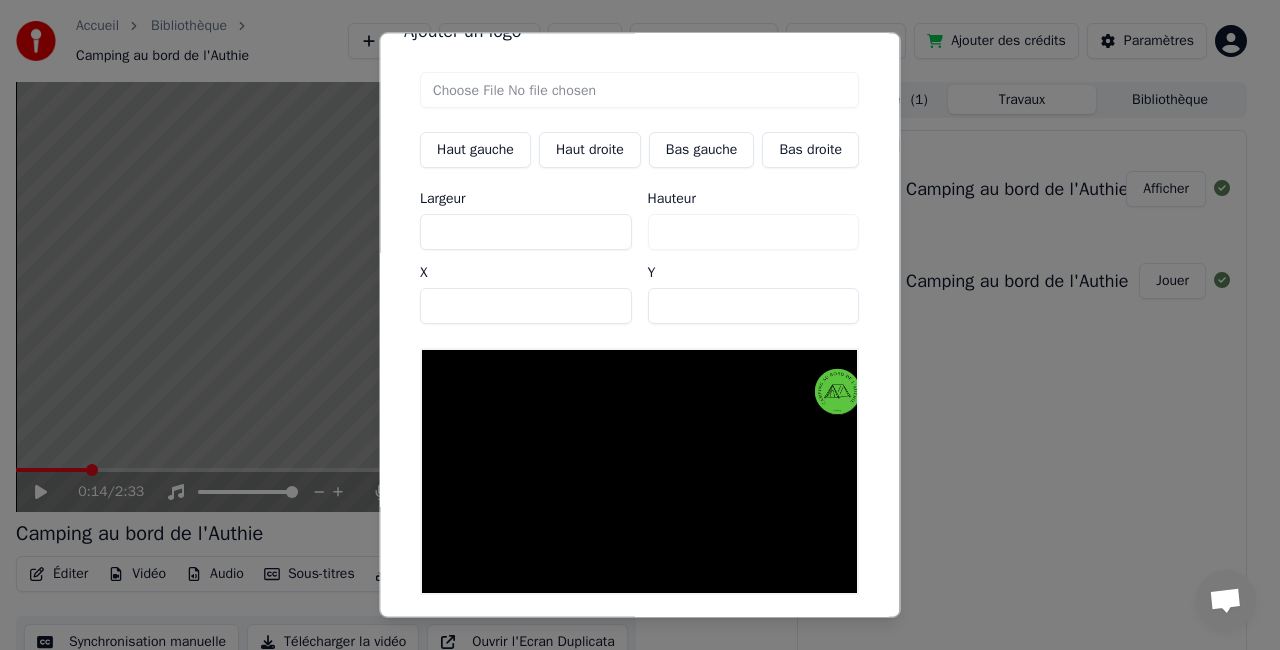 type on "***" 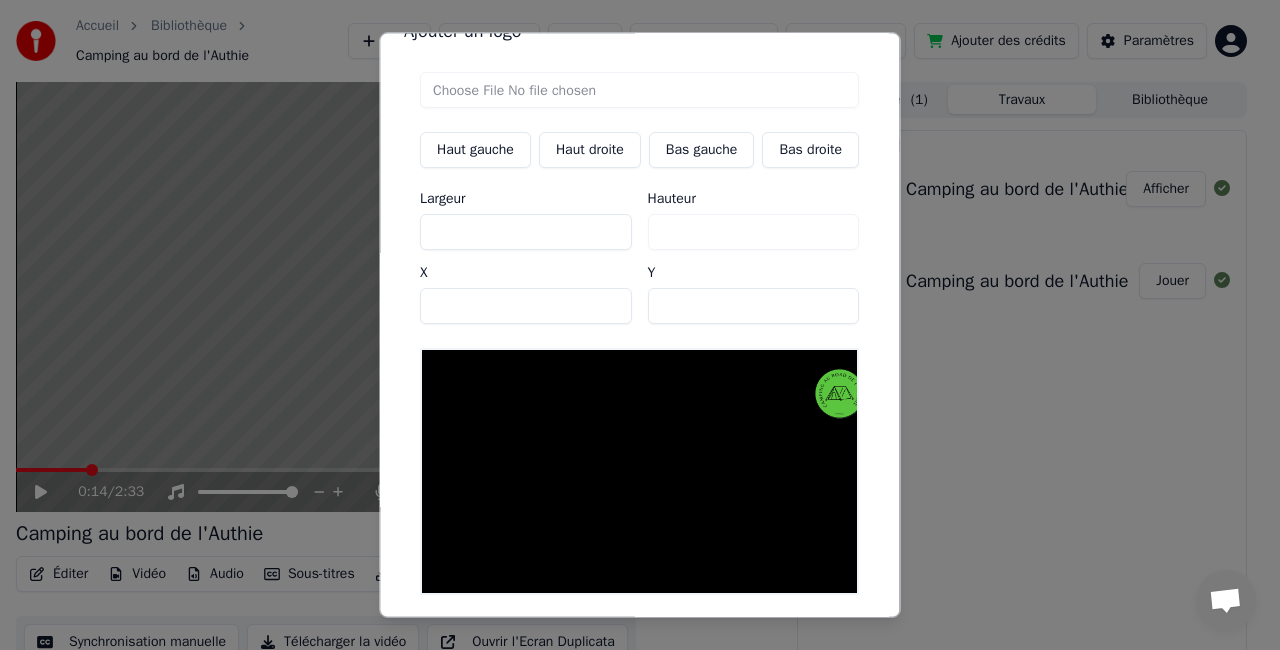 click on "***" at bounding box center (526, 233) 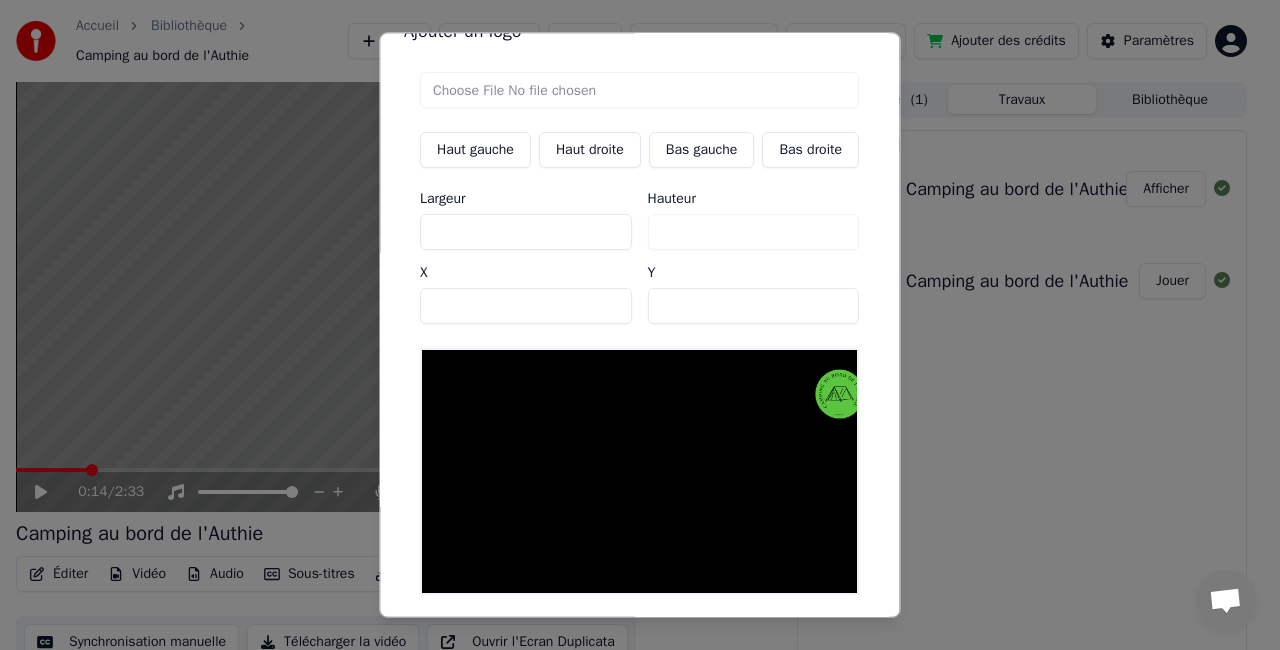 click on "***" at bounding box center (526, 233) 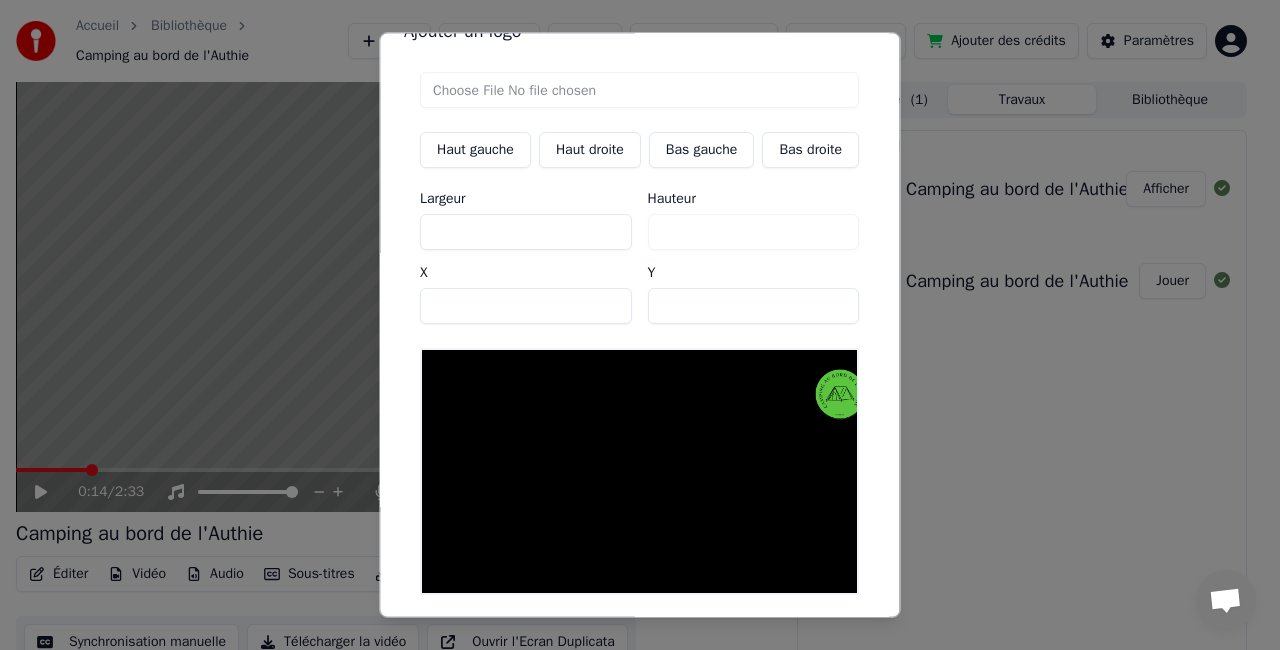 click on "***" at bounding box center (526, 233) 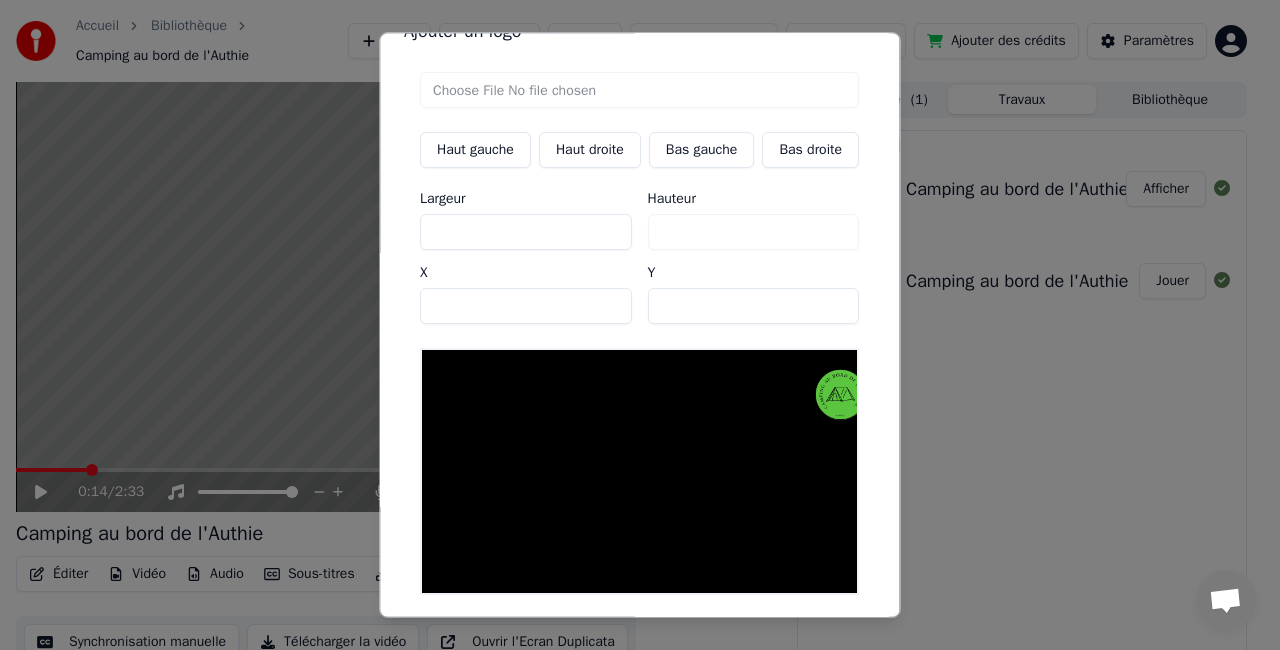 click on "***" at bounding box center [526, 233] 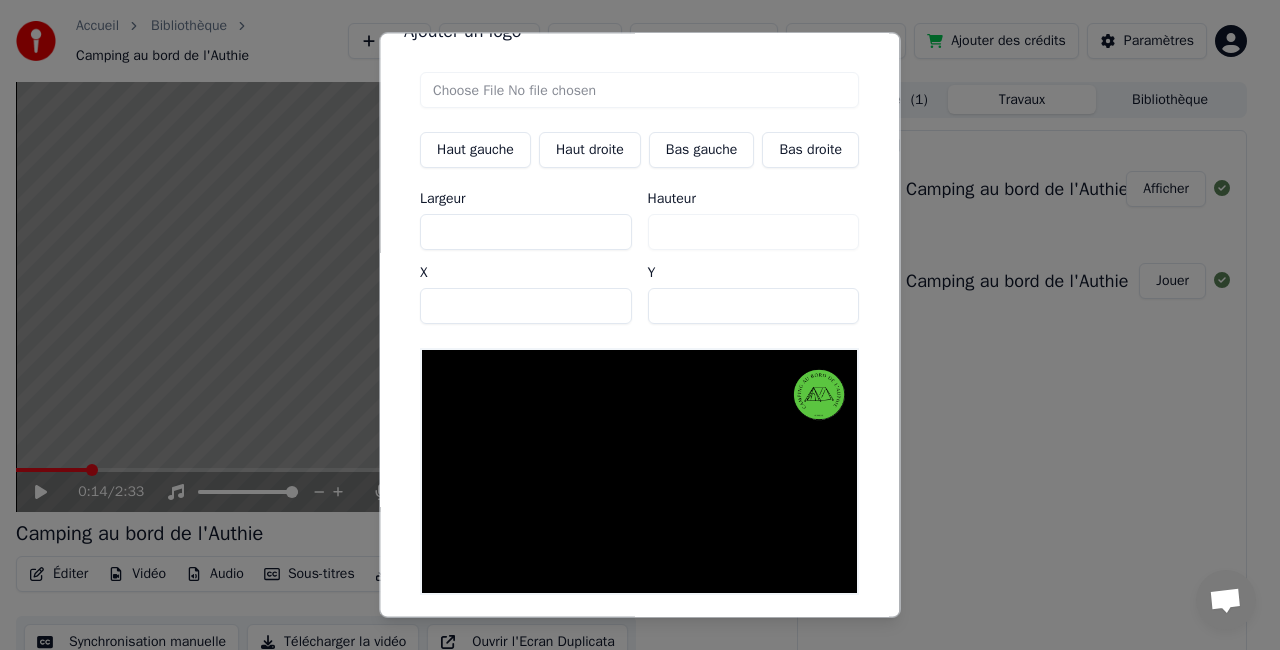 click on "****" at bounding box center (526, 307) 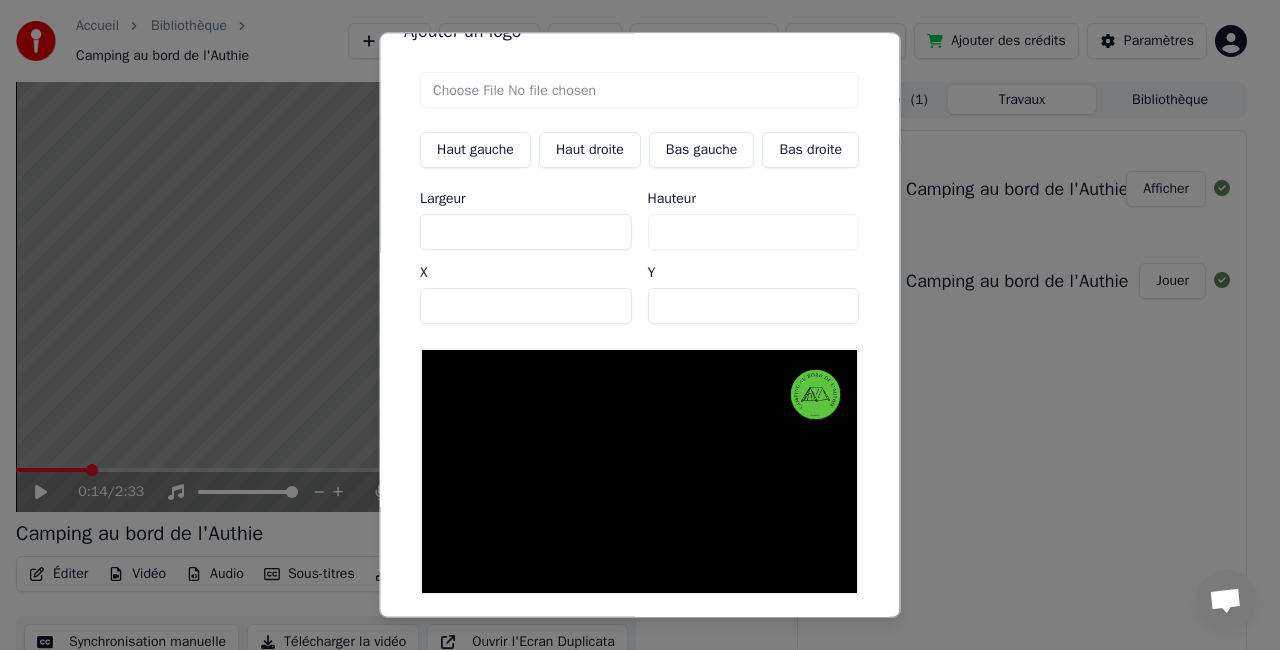 click on "****" at bounding box center [526, 307] 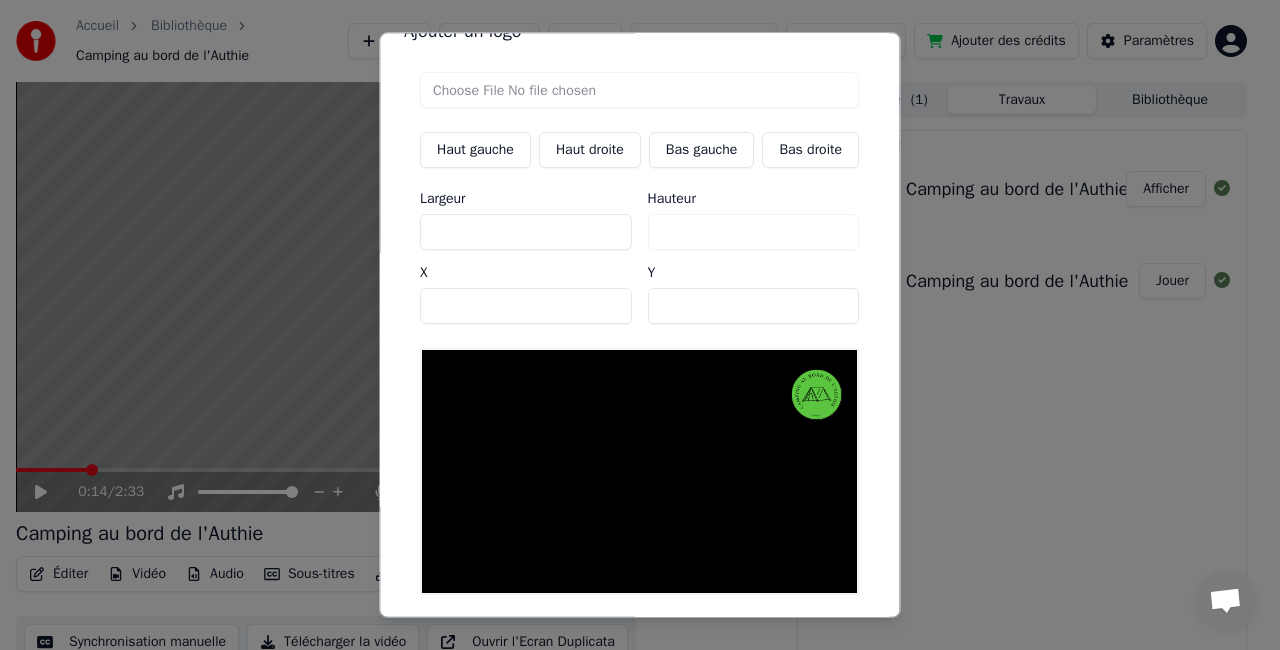 click on "****" at bounding box center (526, 307) 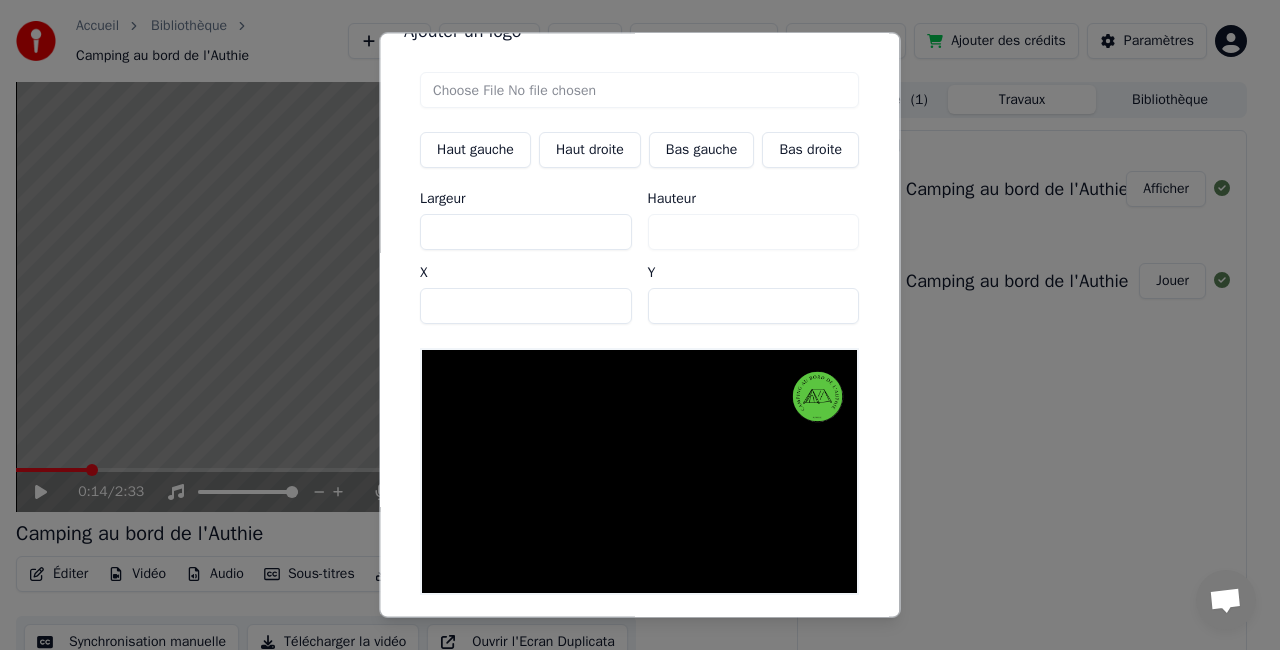 click on "**" at bounding box center (754, 307) 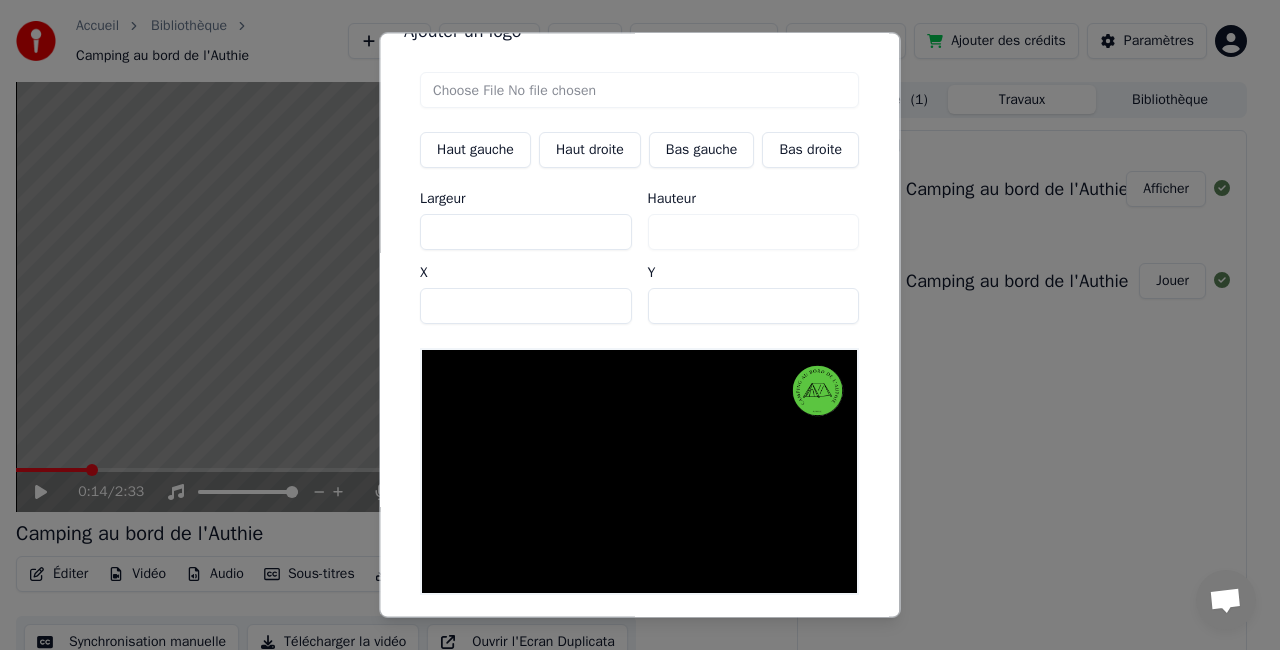 click on "**" at bounding box center (754, 307) 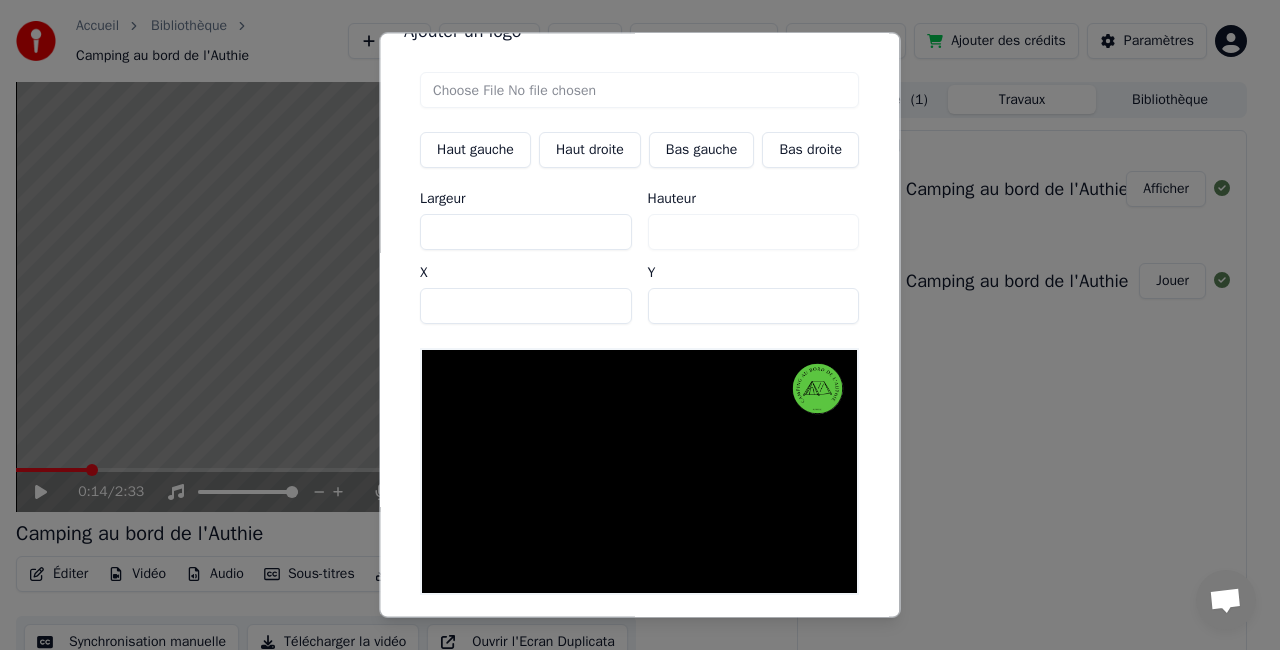 click on "*" at bounding box center [754, 307] 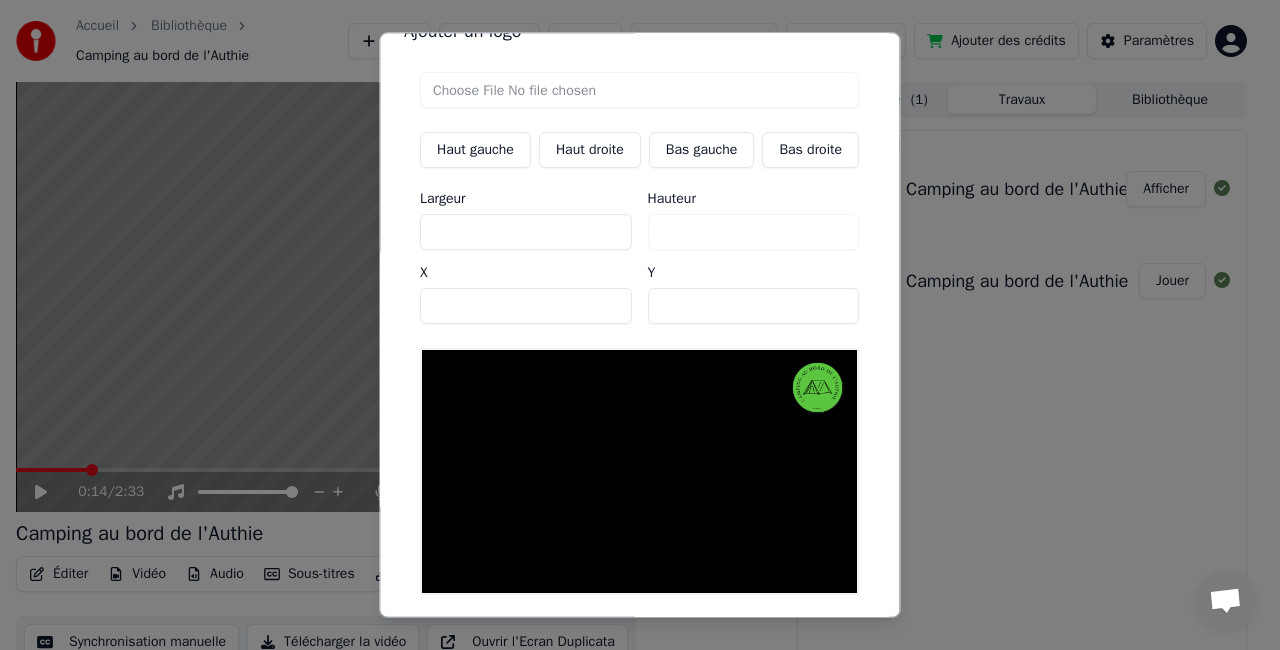 scroll, scrollTop: 124, scrollLeft: 0, axis: vertical 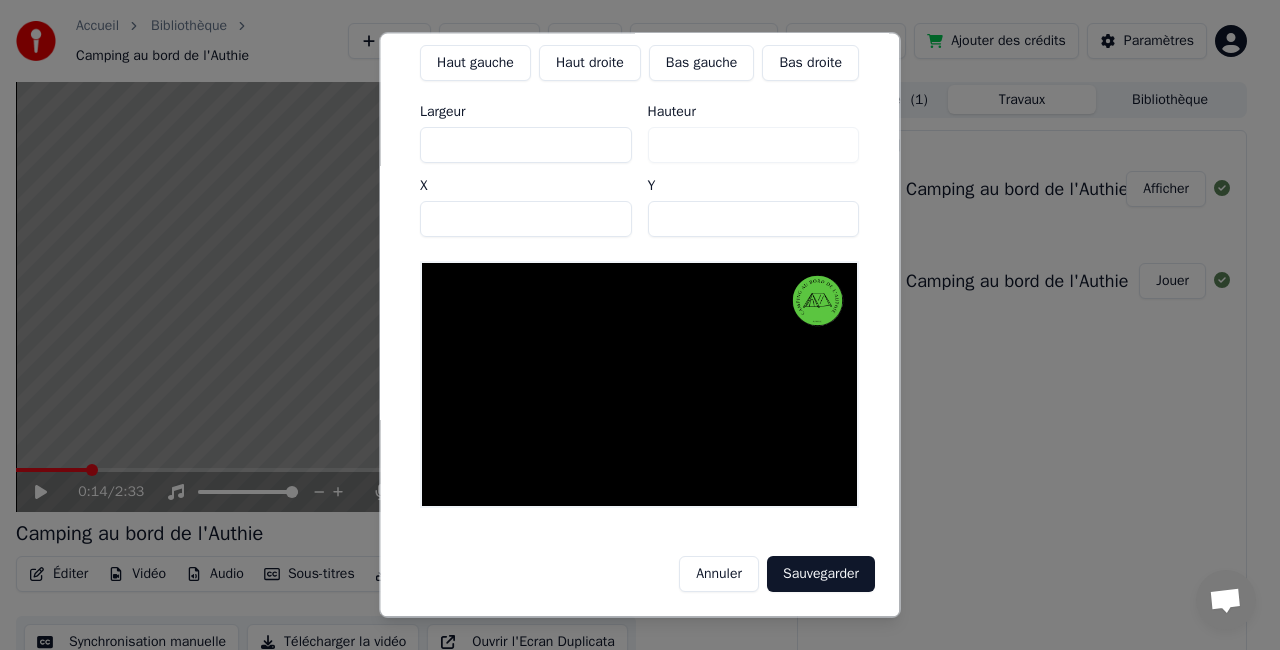click on "Sauvegarder" at bounding box center (821, 574) 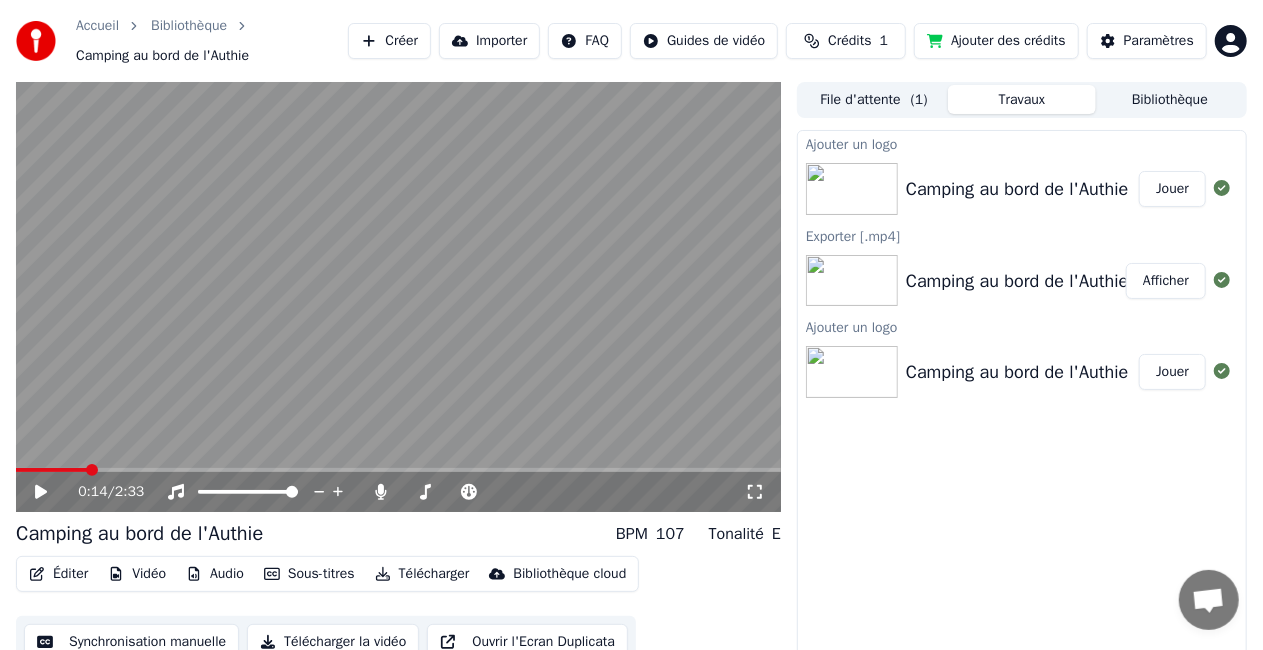 click on "Jouer" at bounding box center [1172, 189] 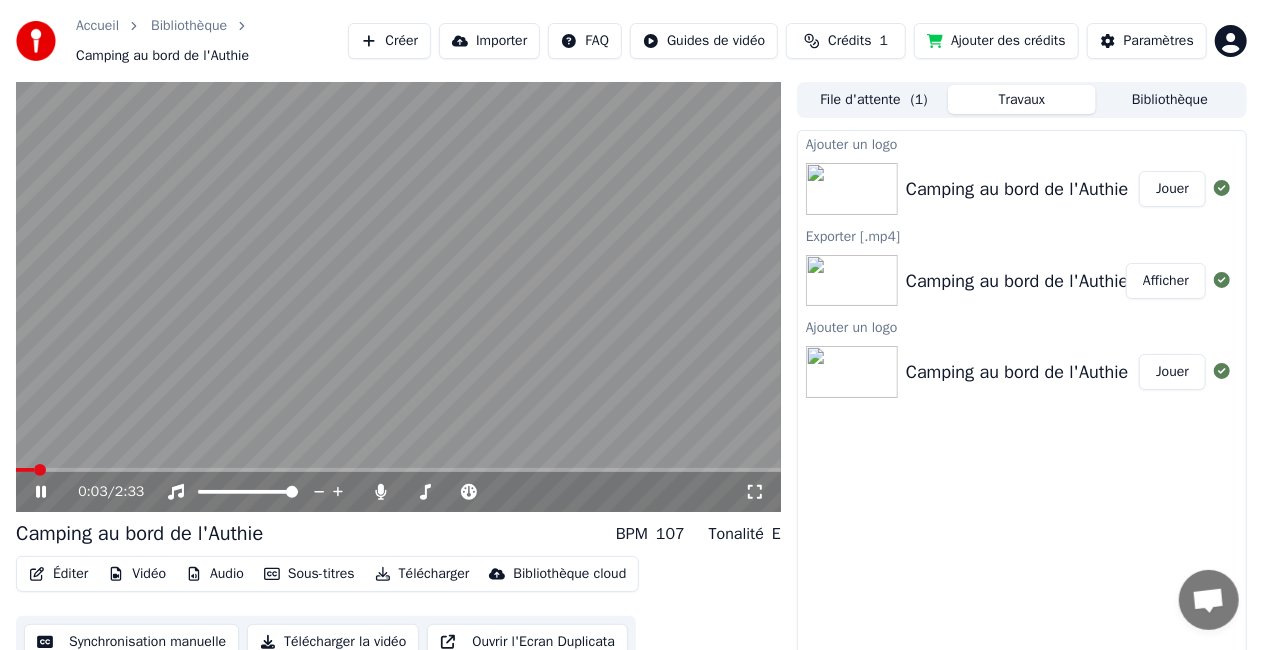 click on "[TIME]  /  [TIME]" at bounding box center [398, 492] 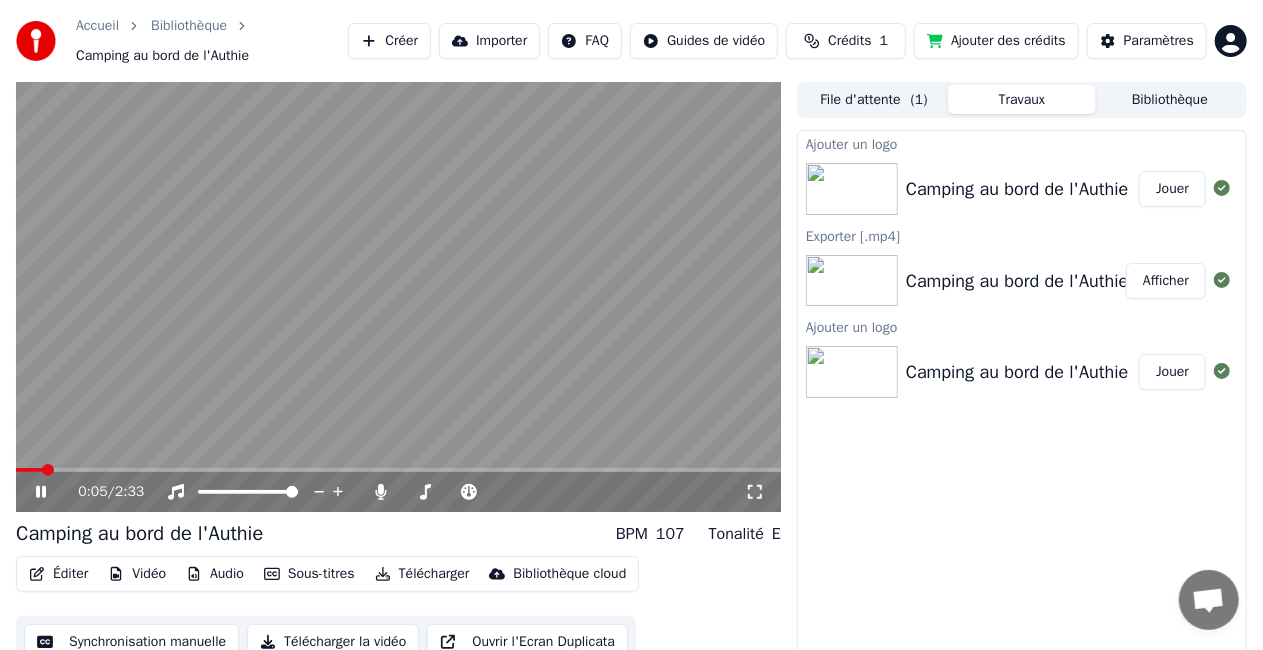 click 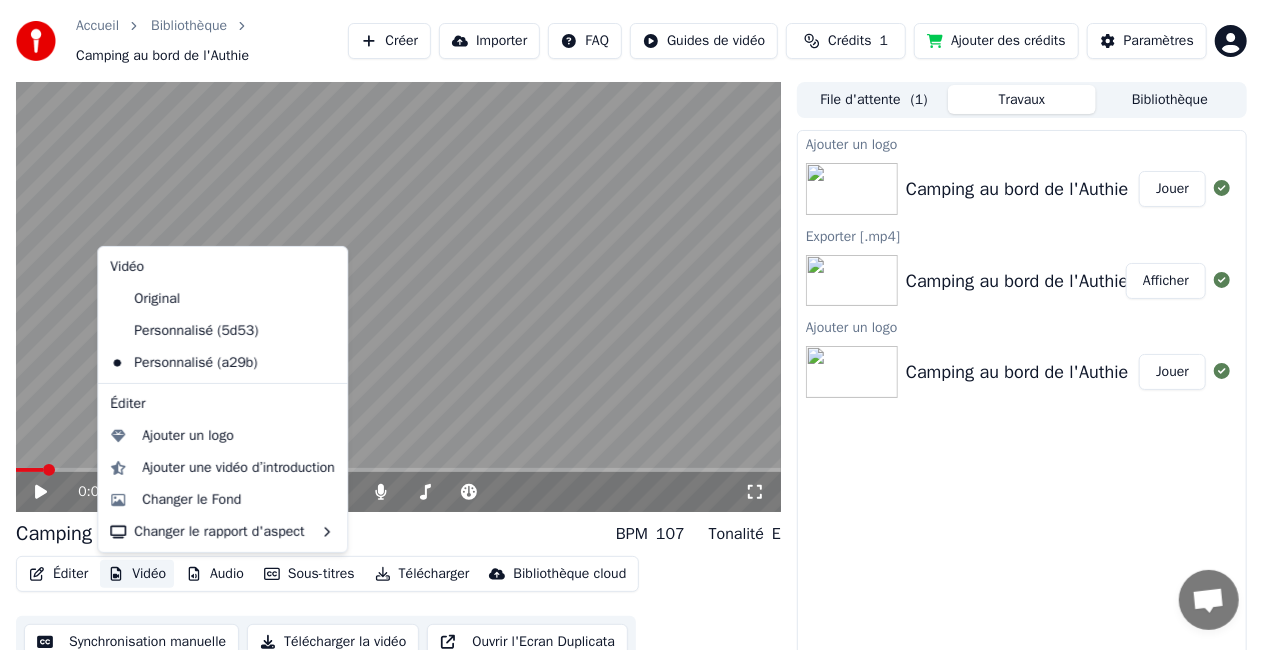 click on "Vidéo" at bounding box center (137, 574) 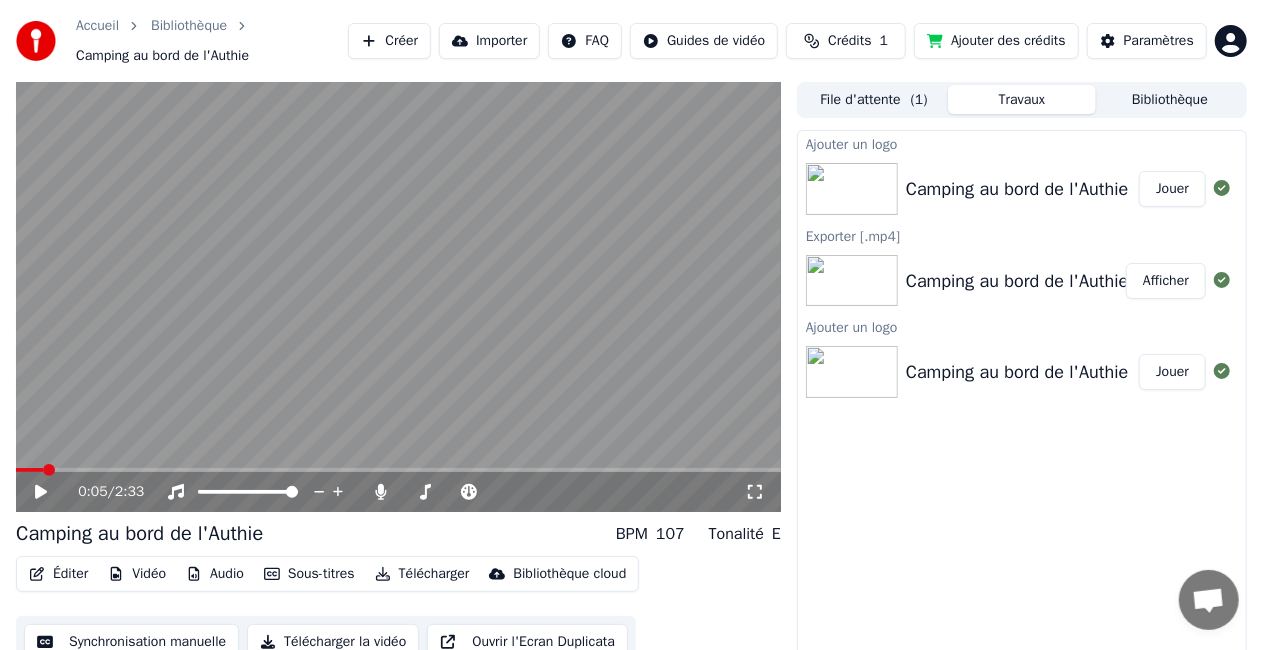 click at bounding box center [852, 372] 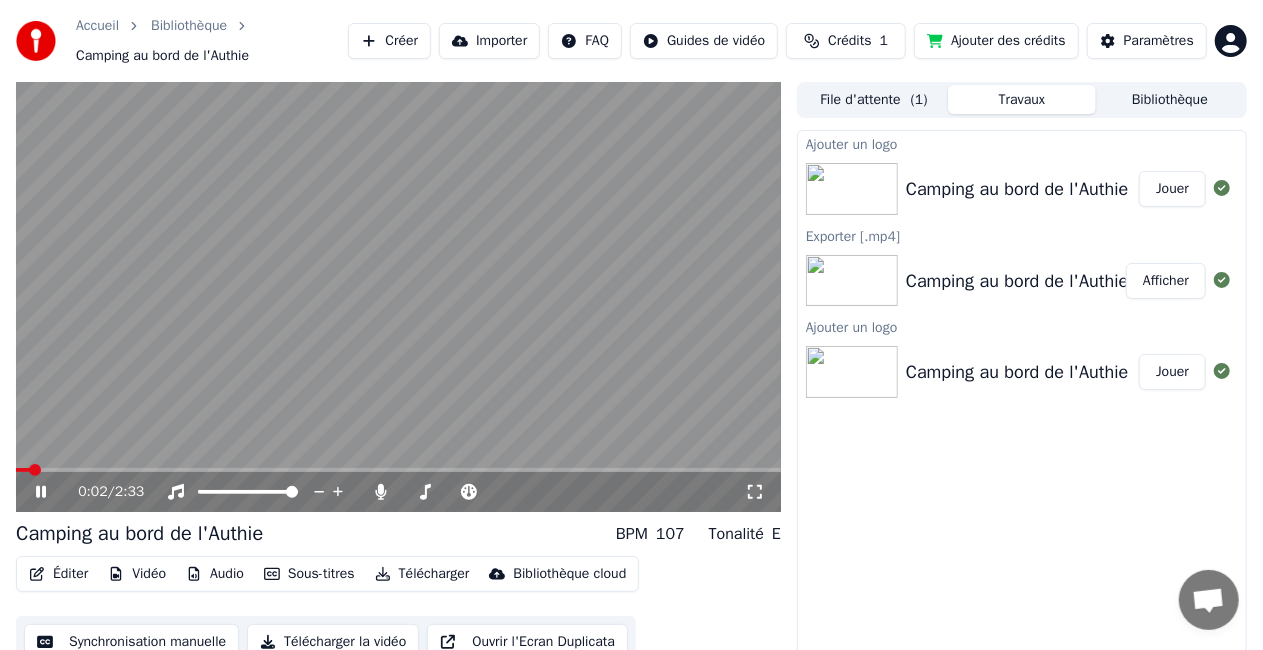 click at bounding box center (398, 297) 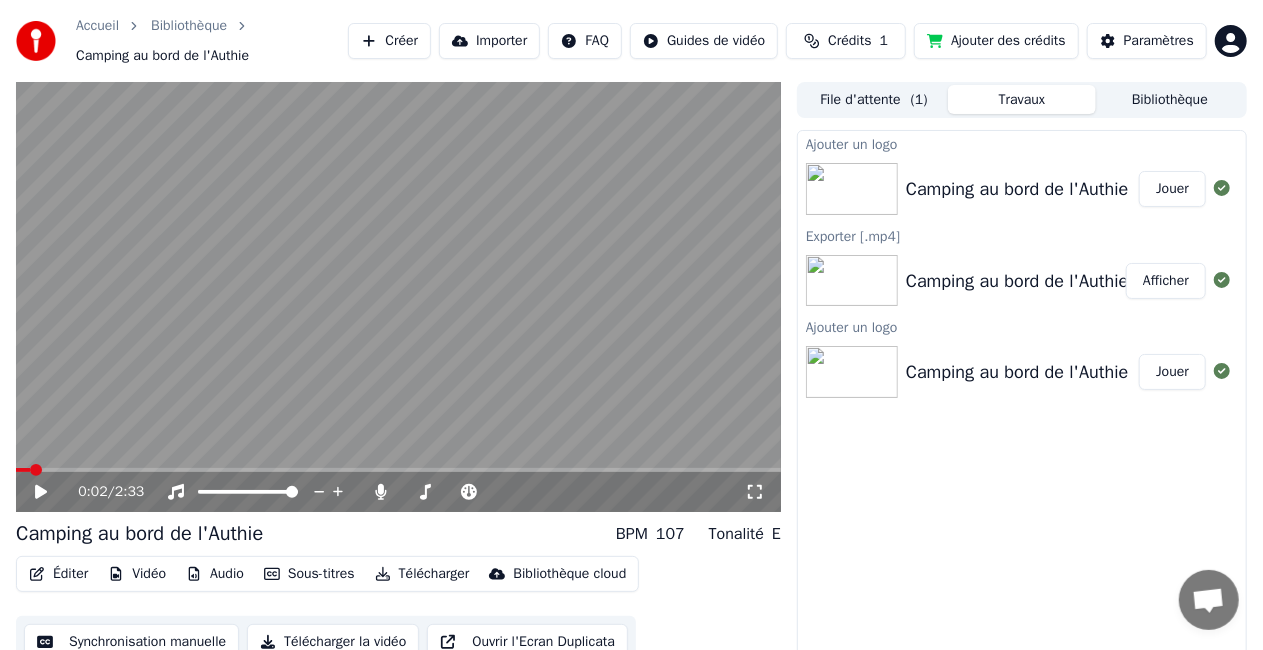 click at bounding box center [852, 372] 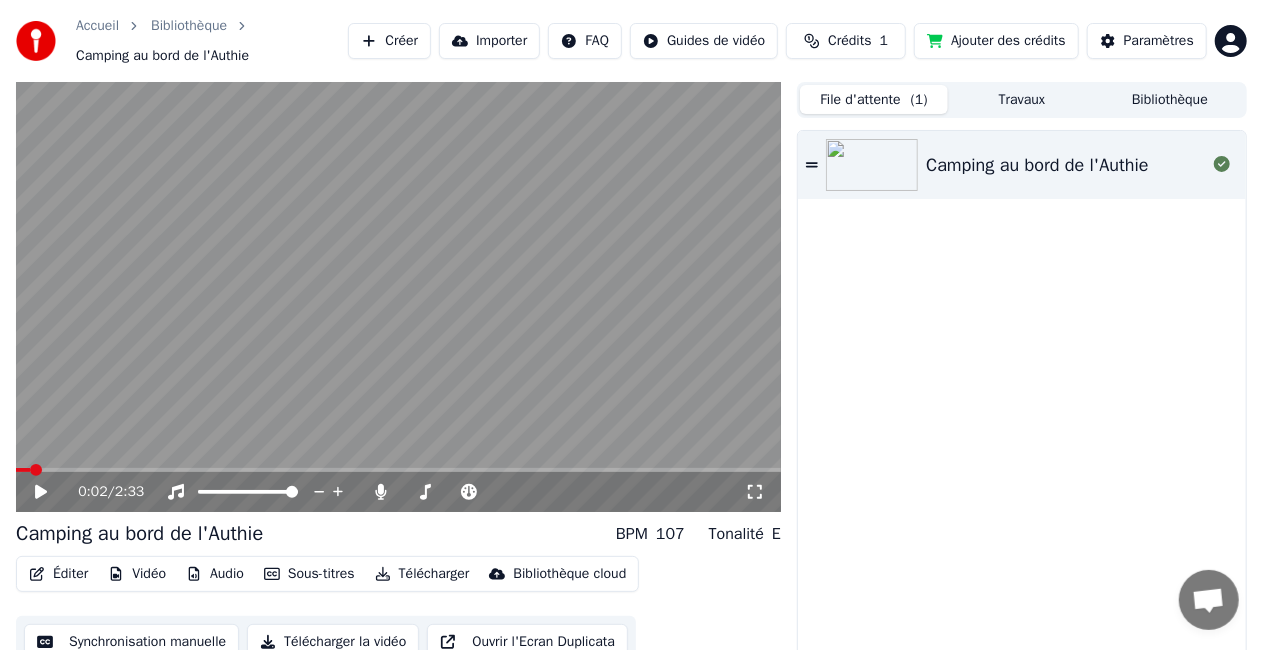 click on "File d'attente ( 1 )" at bounding box center [874, 99] 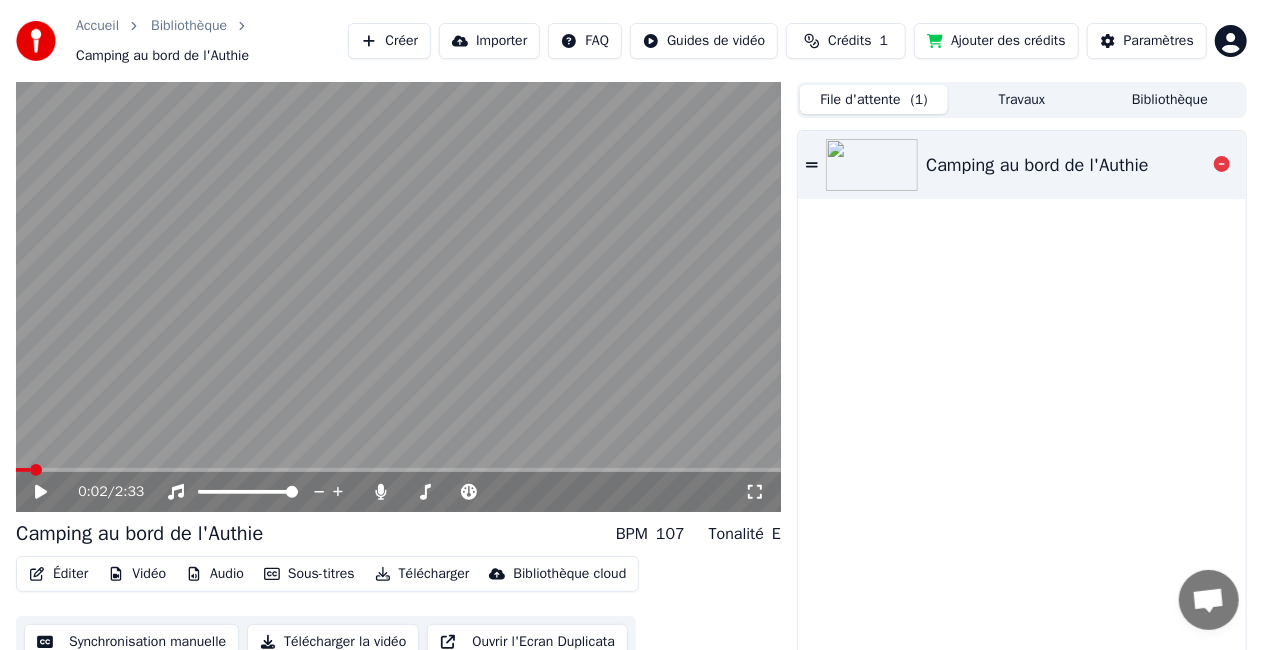 click at bounding box center [872, 165] 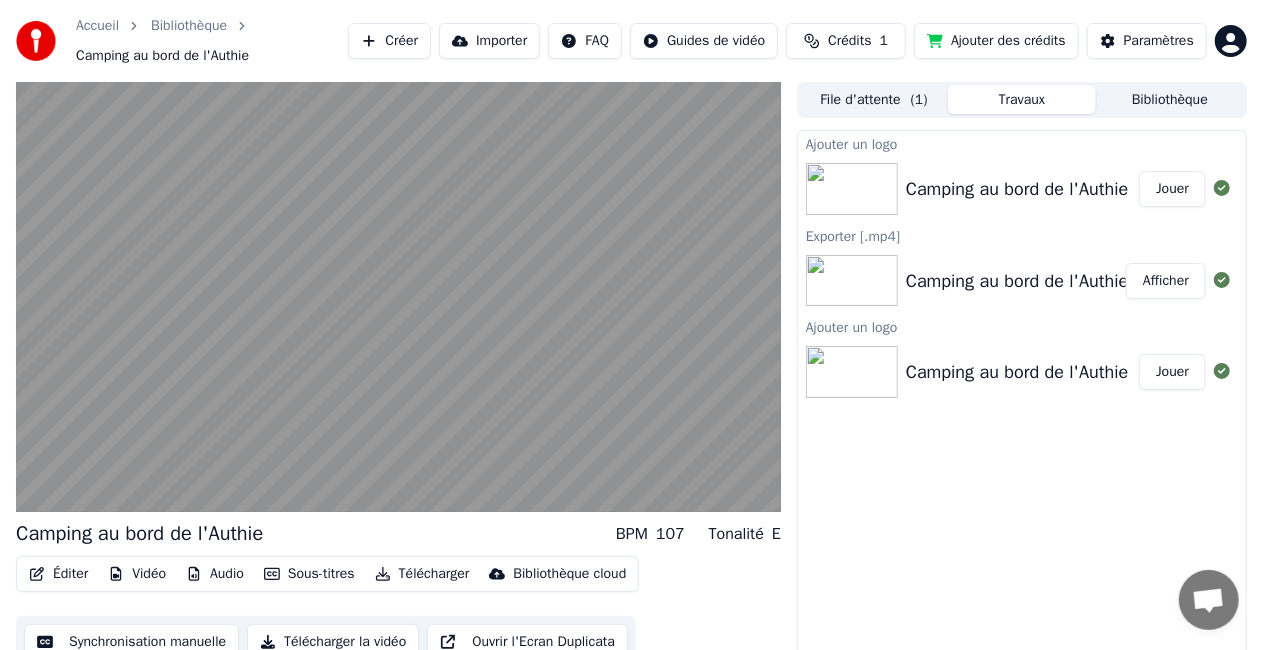 click on "Travaux" at bounding box center [1022, 99] 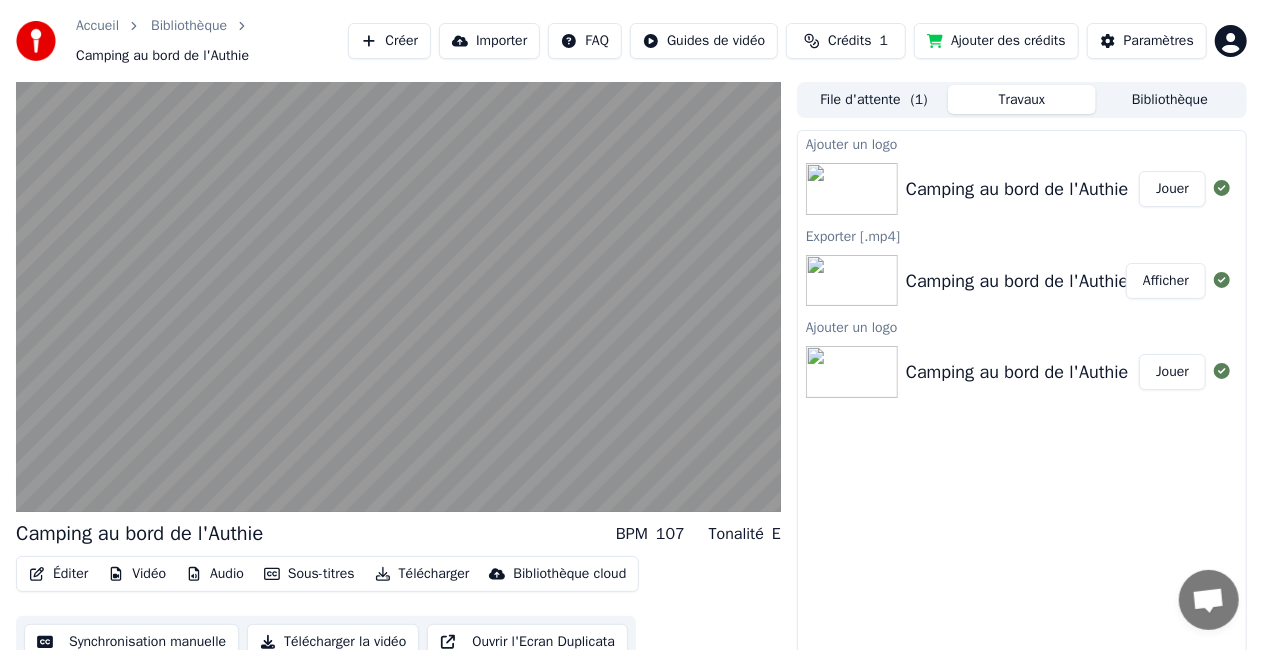 click on "Camping au bord de l'Authie" at bounding box center [1017, 372] 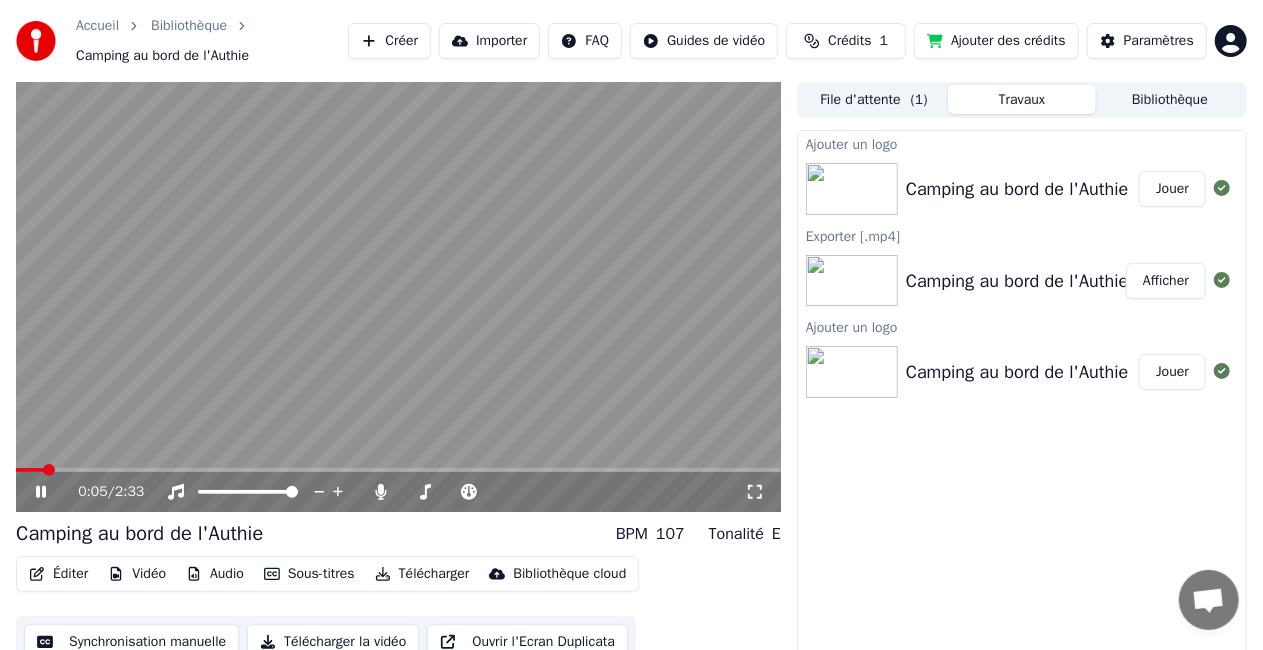 click at bounding box center [852, 281] 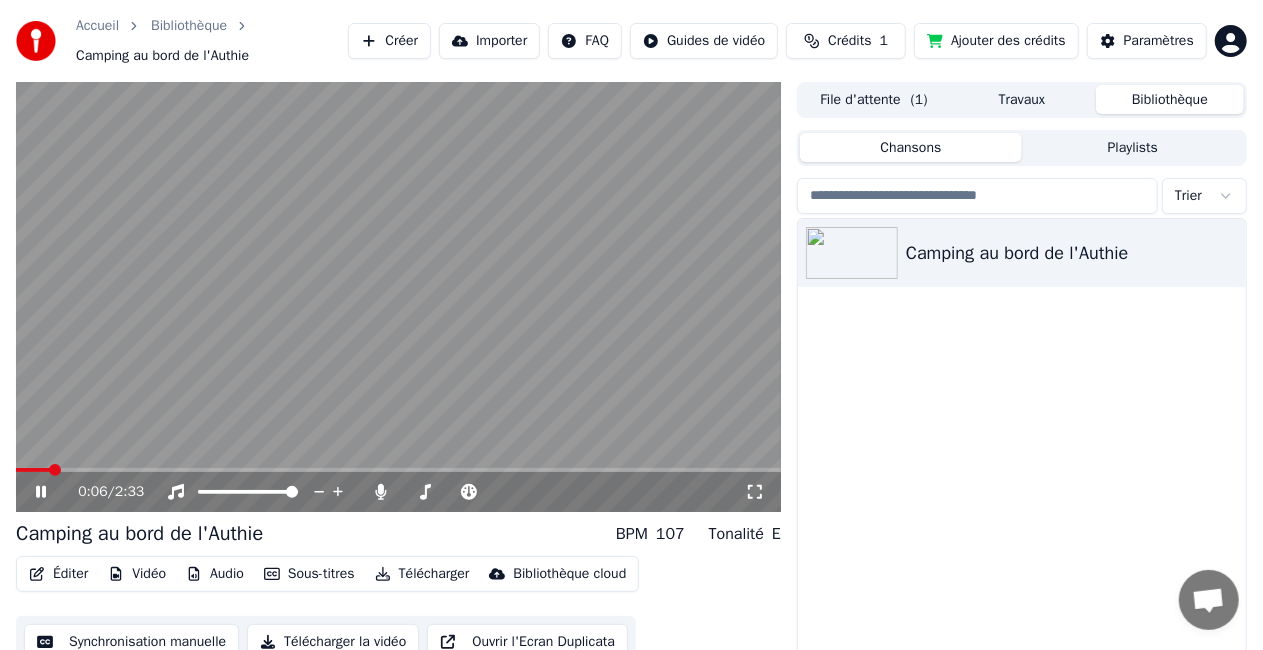 click on "Bibliothèque" at bounding box center [1170, 99] 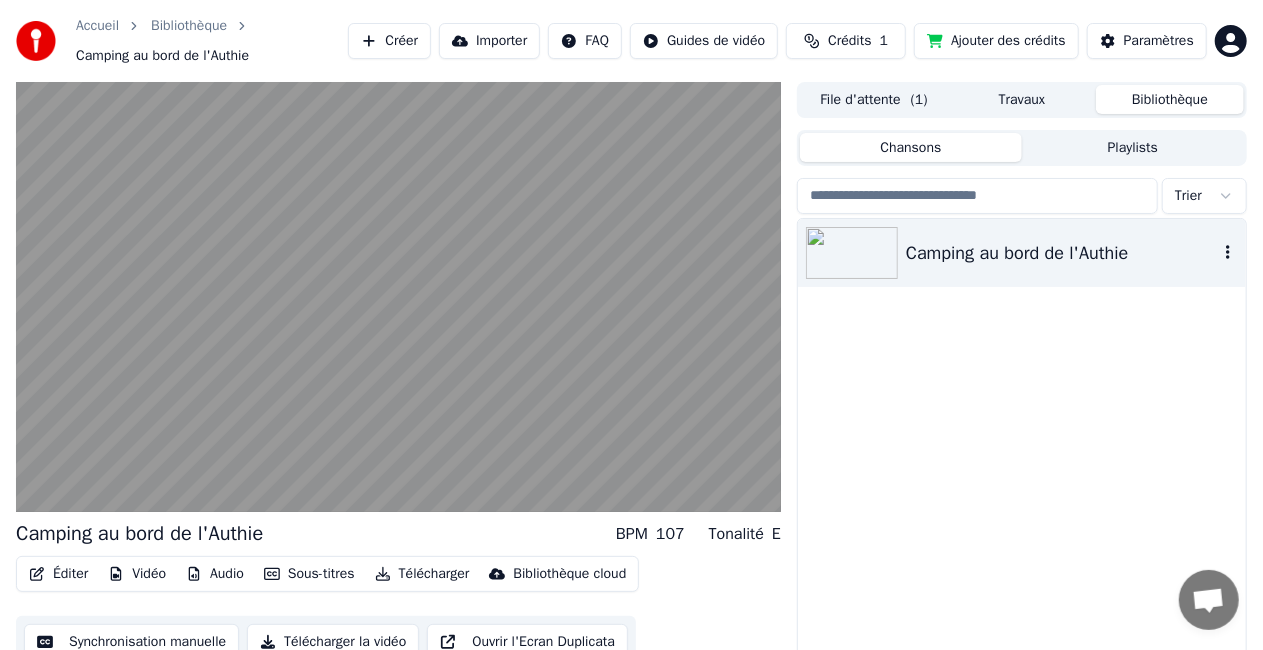 click on "Camping au bord de l'Authie" at bounding box center (1022, 253) 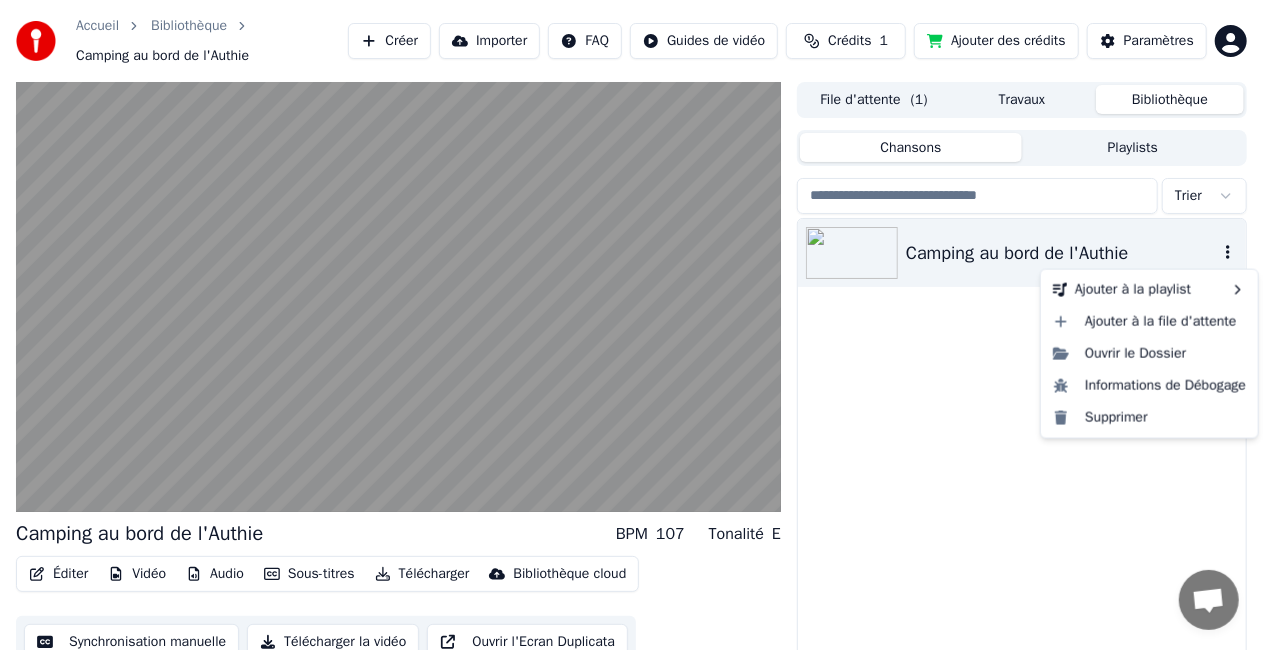 click 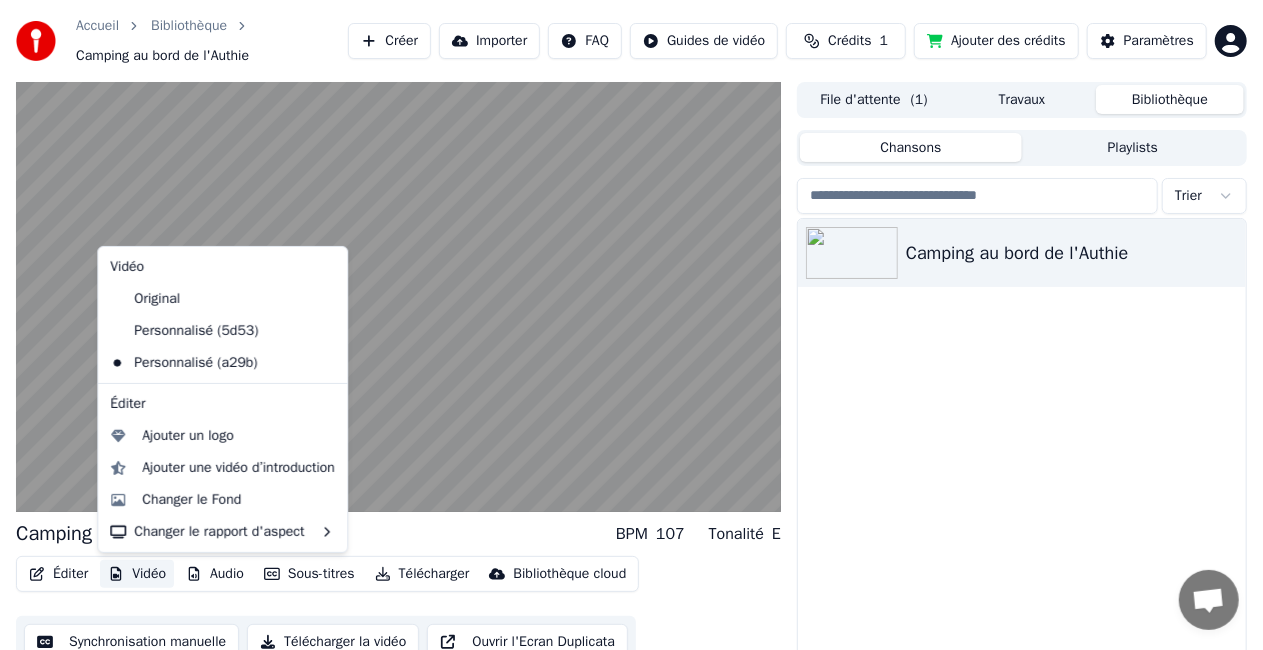 click on "Vidéo" at bounding box center (137, 574) 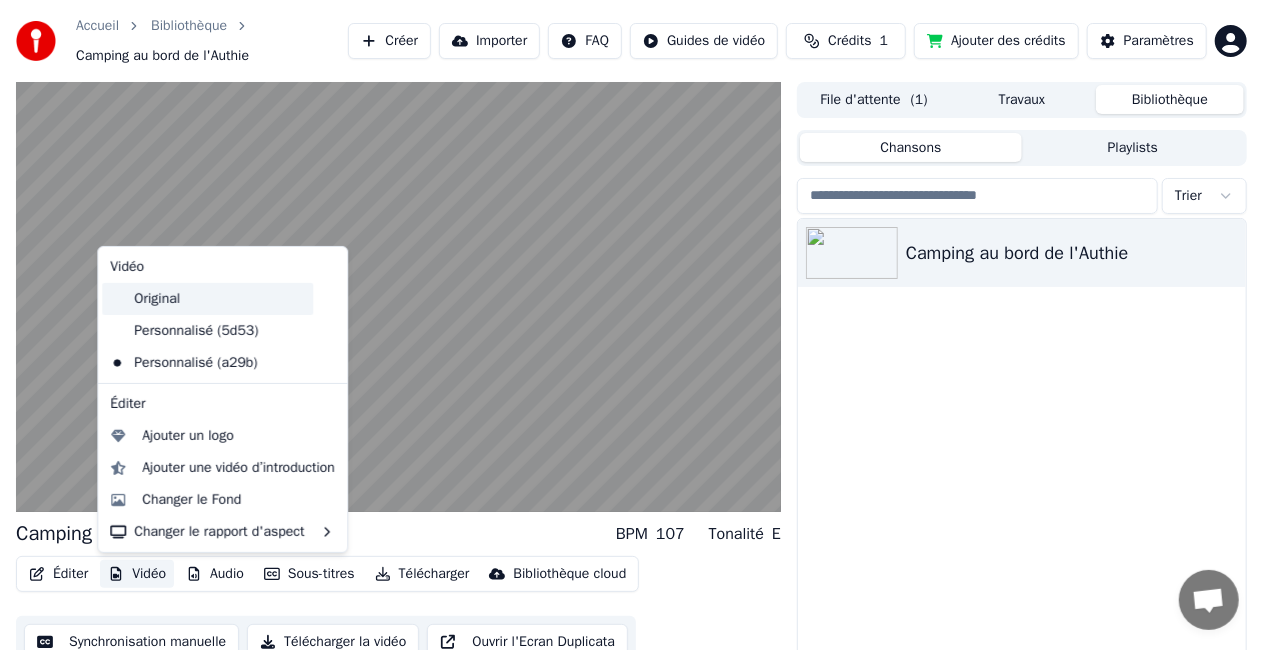 click on "Original" at bounding box center [207, 299] 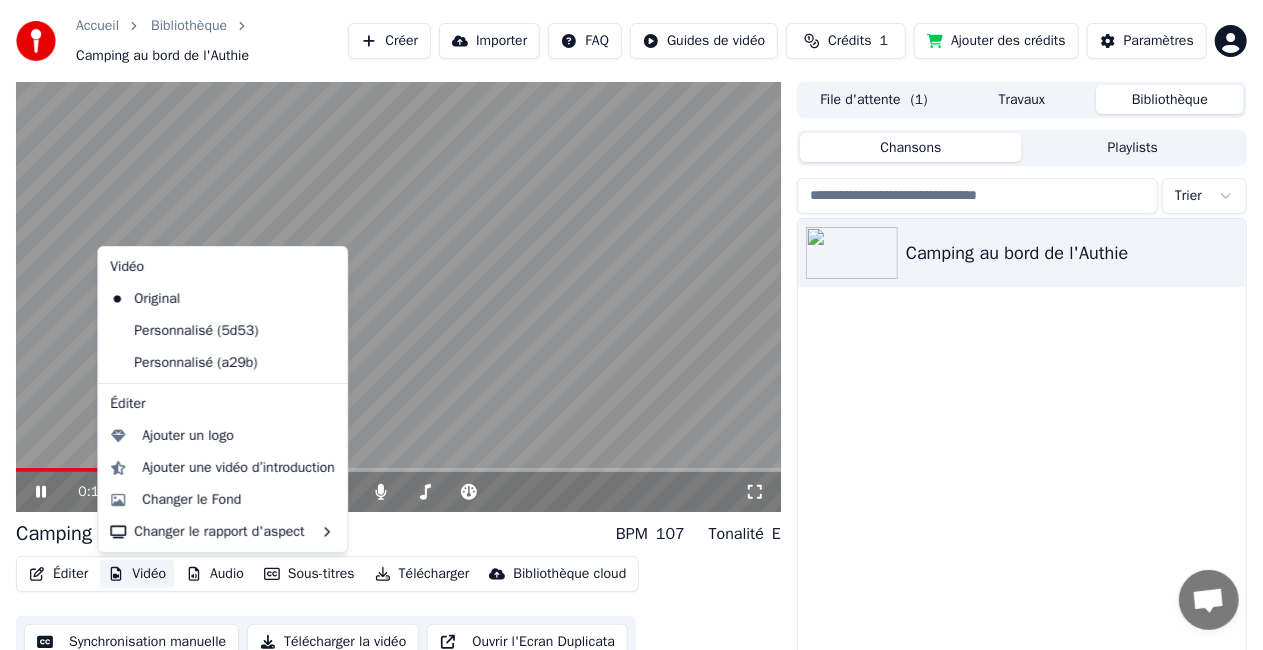 click on "Vidéo" at bounding box center [137, 574] 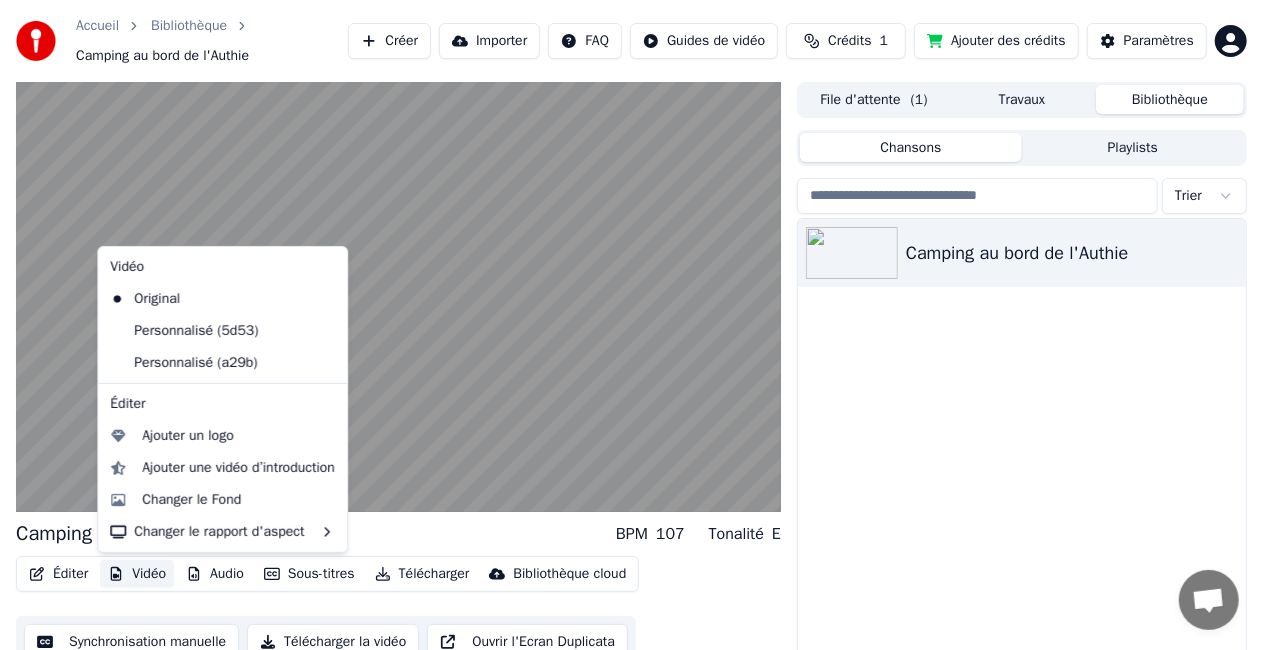 click 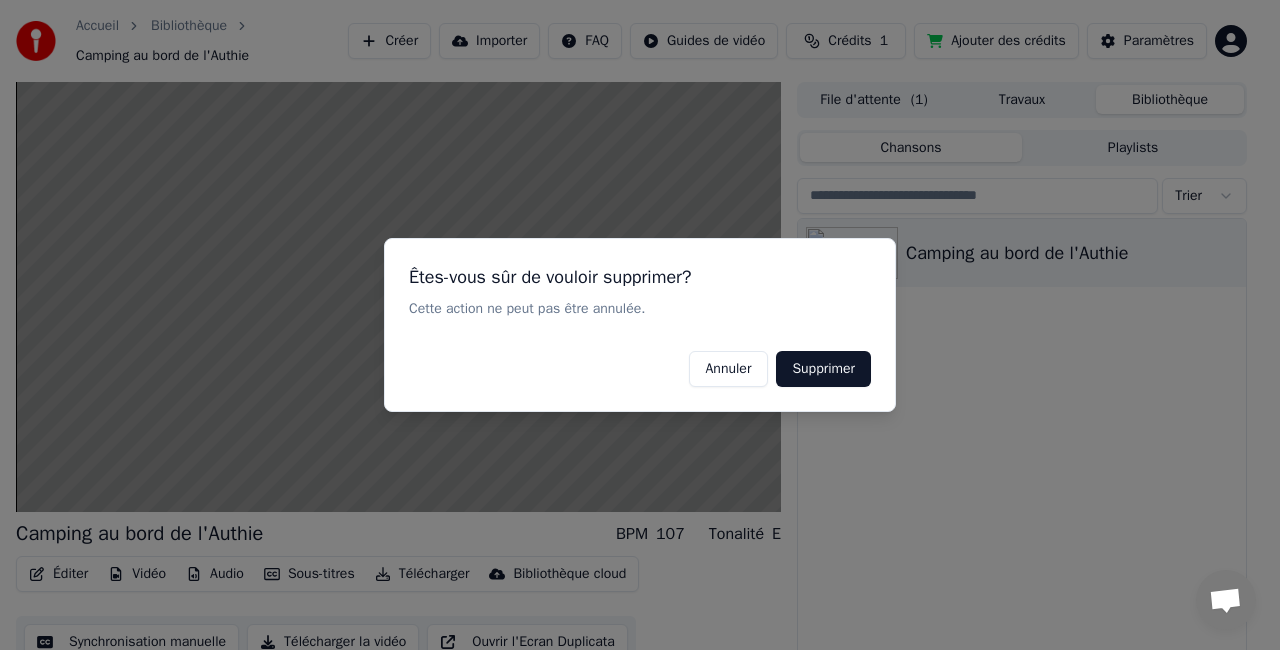 click on "Supprimer" at bounding box center (823, 369) 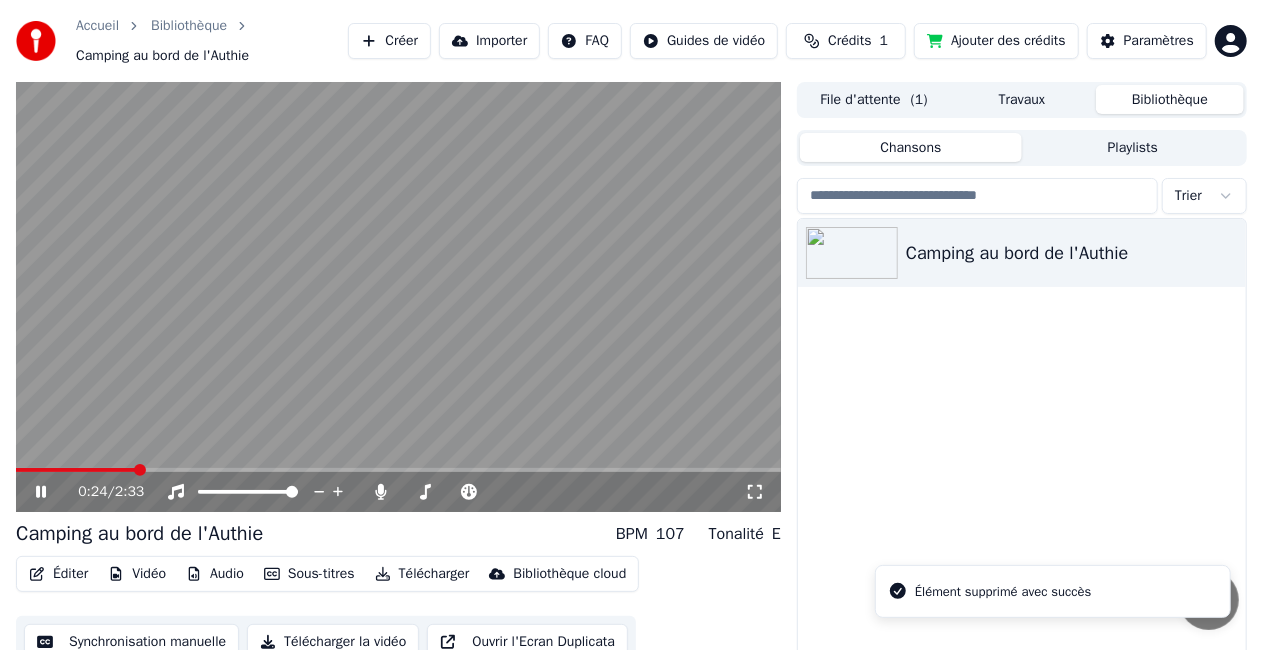 click 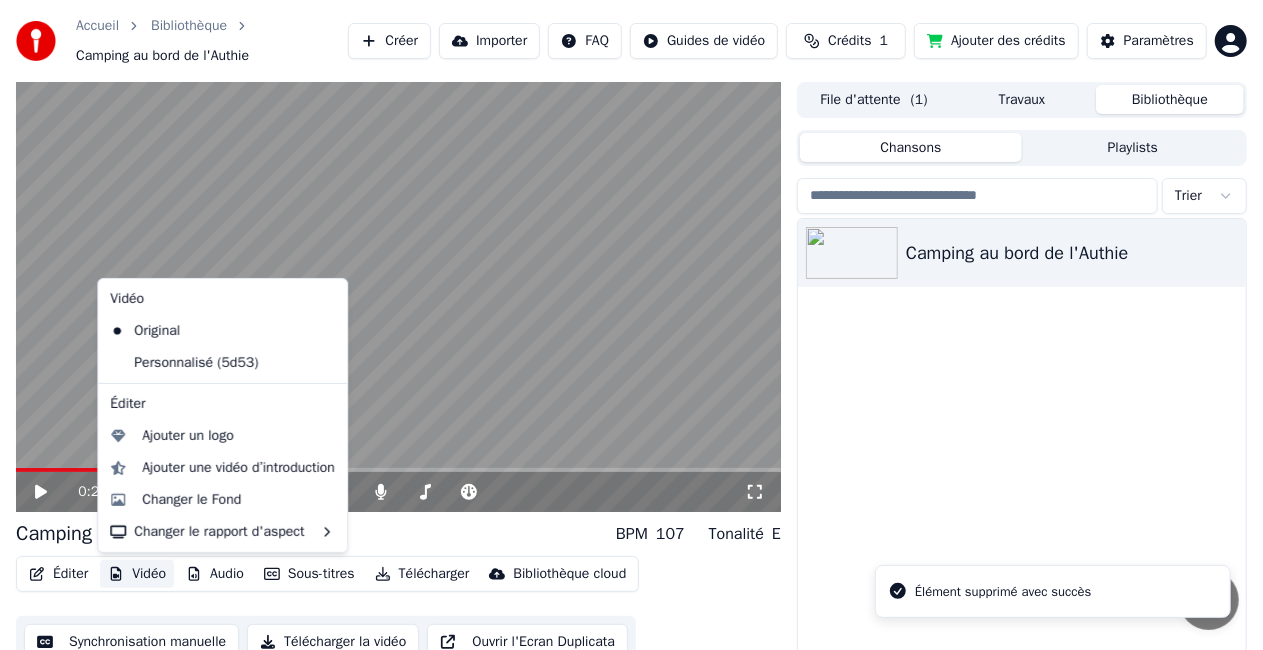 click on "Vidéo" at bounding box center [137, 574] 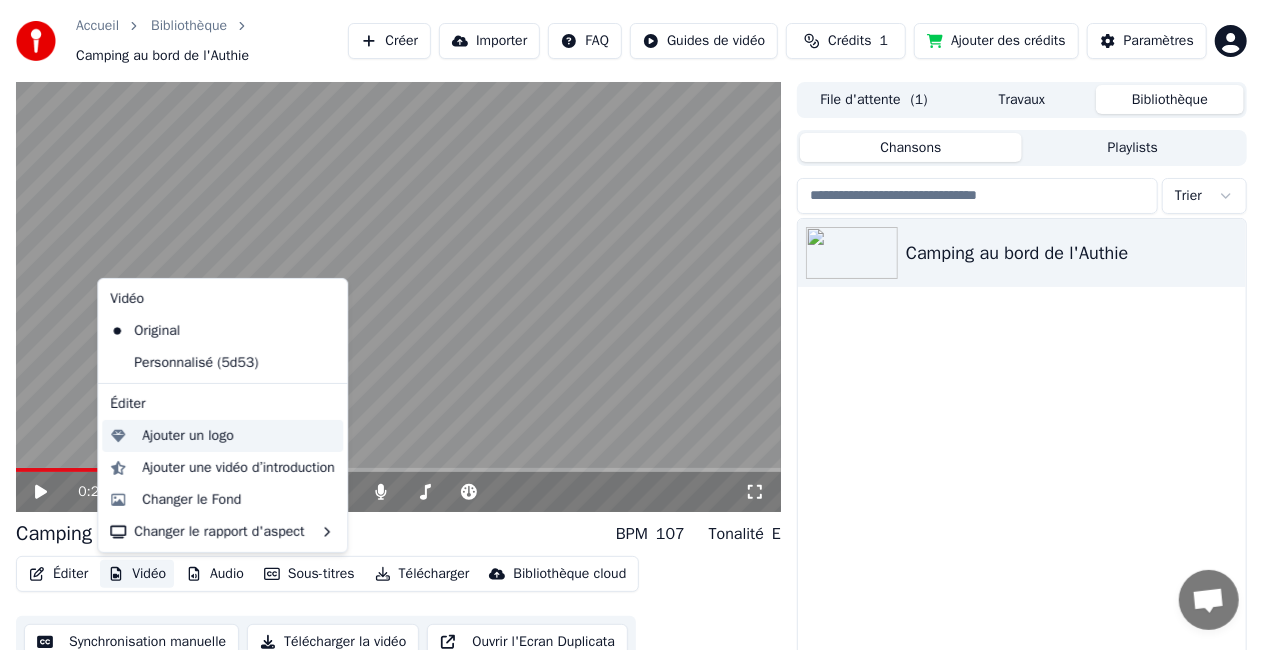 click on "Ajouter un logo" at bounding box center (187, 436) 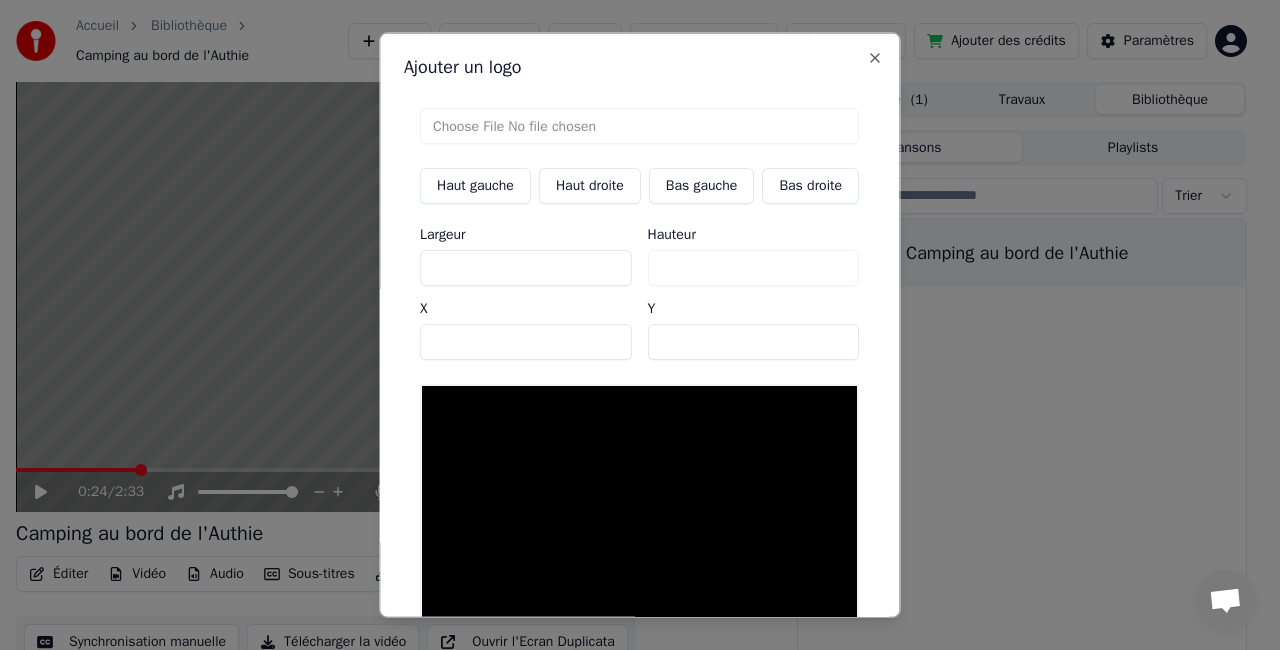 click at bounding box center [639, 126] 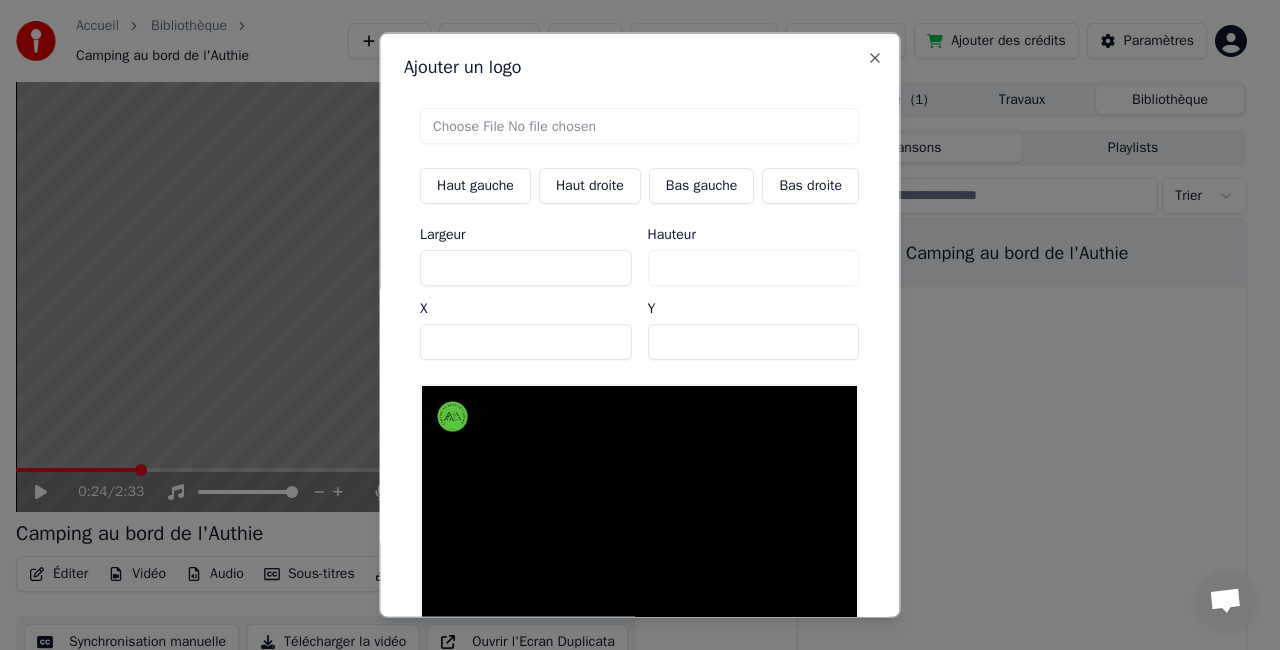 click on "Haut droite" at bounding box center [590, 186] 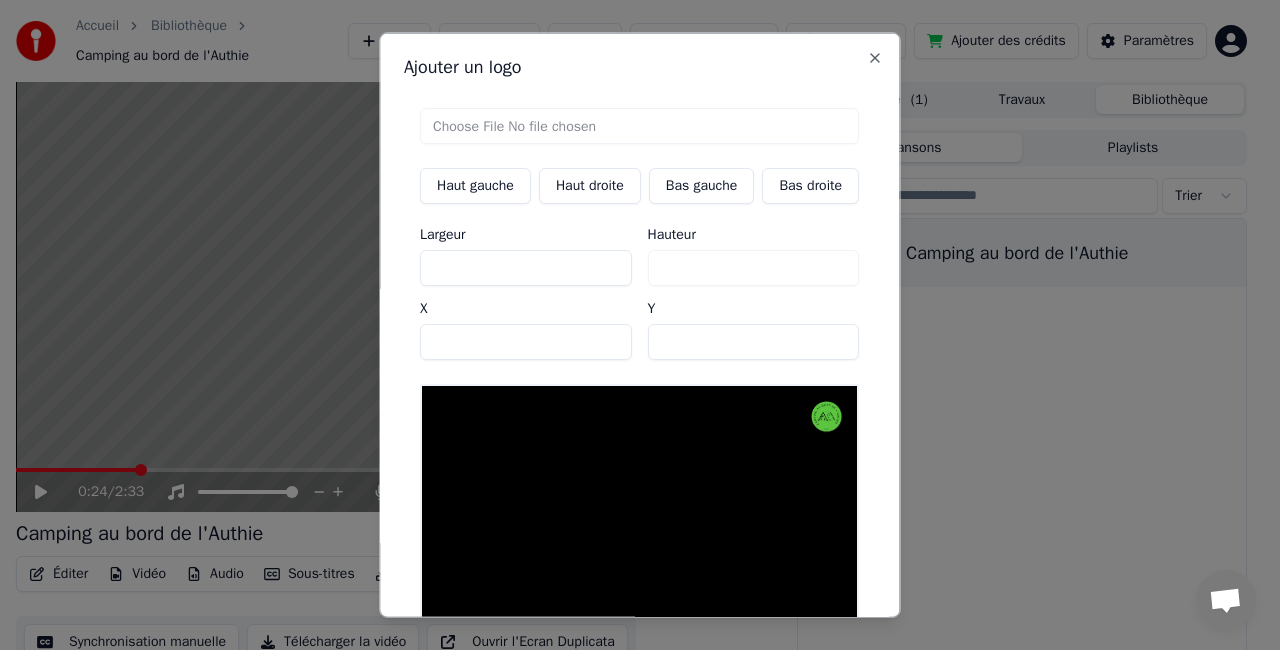 click on "***" at bounding box center [526, 268] 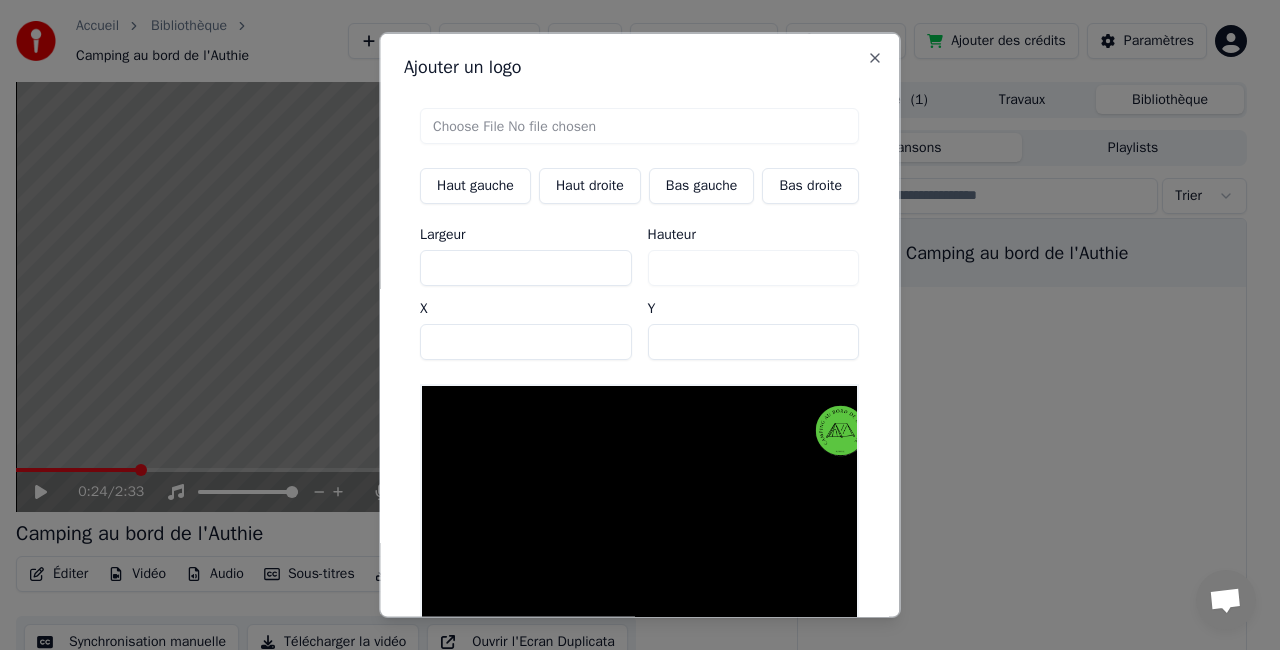 click on "****" at bounding box center [526, 342] 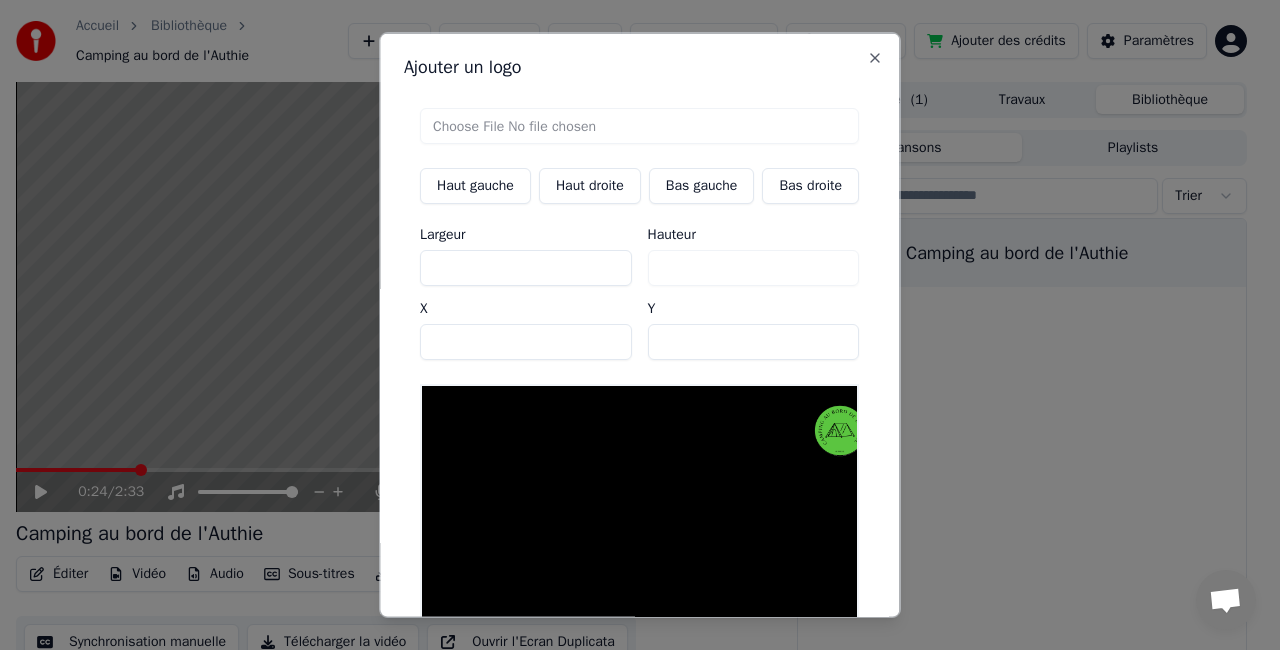 click on "****" at bounding box center (526, 342) 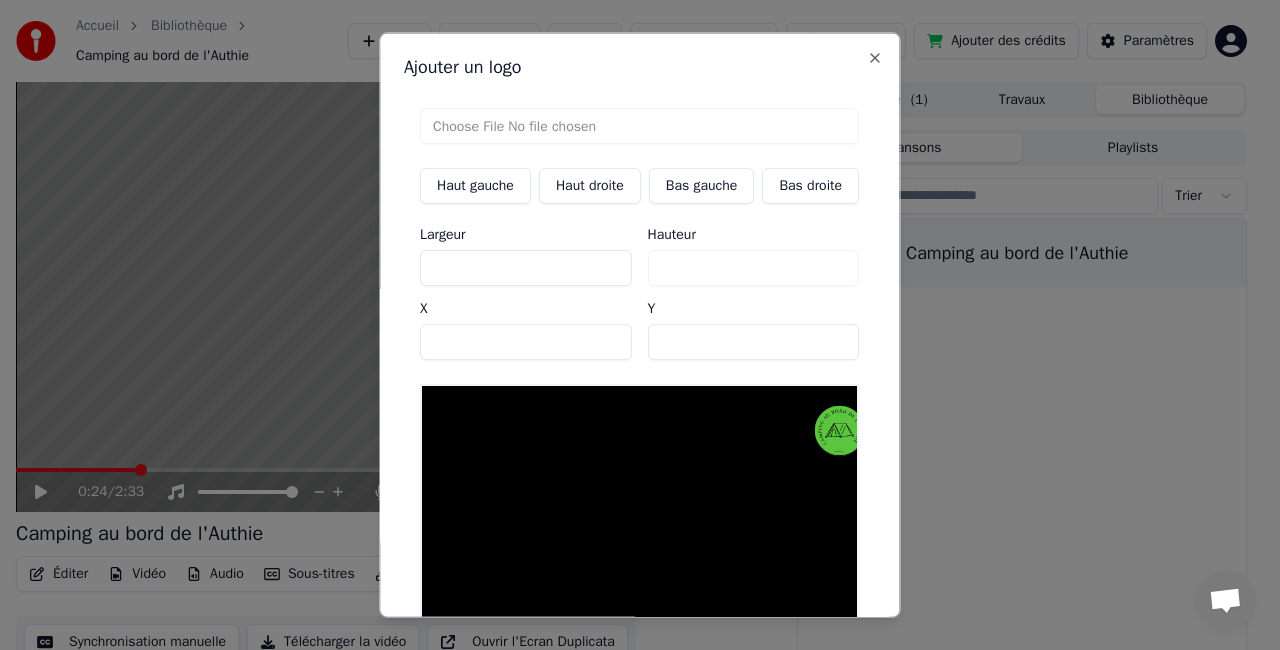 click on "****" at bounding box center [526, 342] 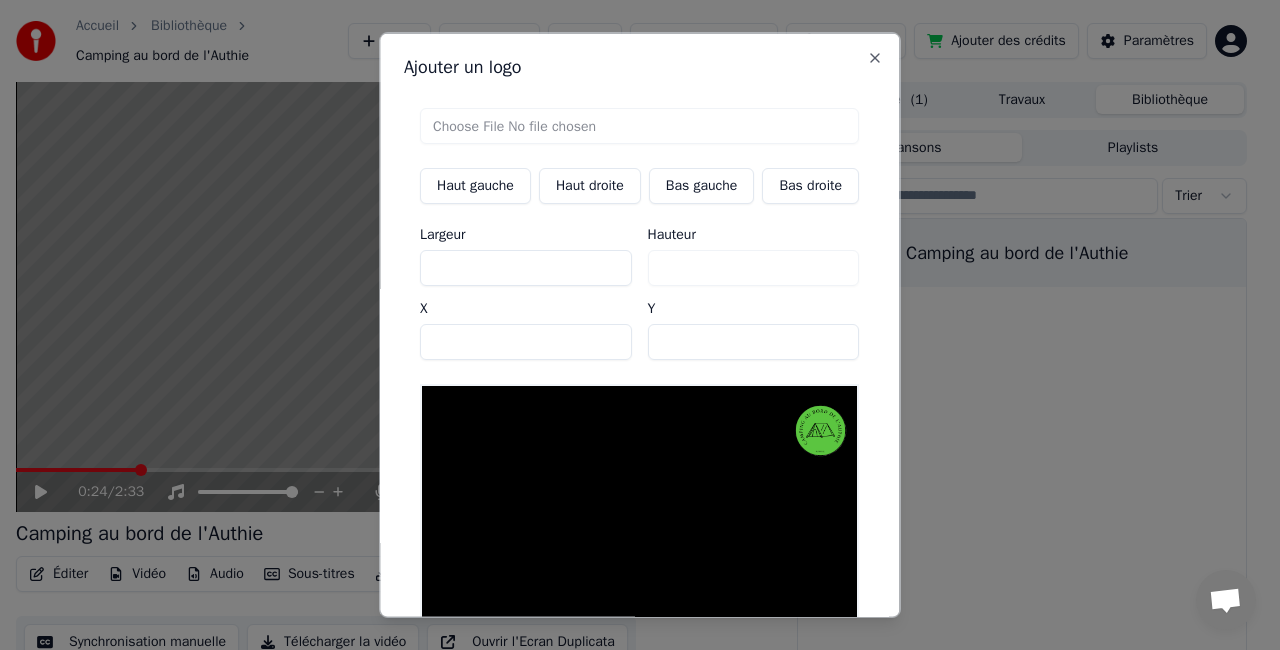 click on "****" at bounding box center (526, 342) 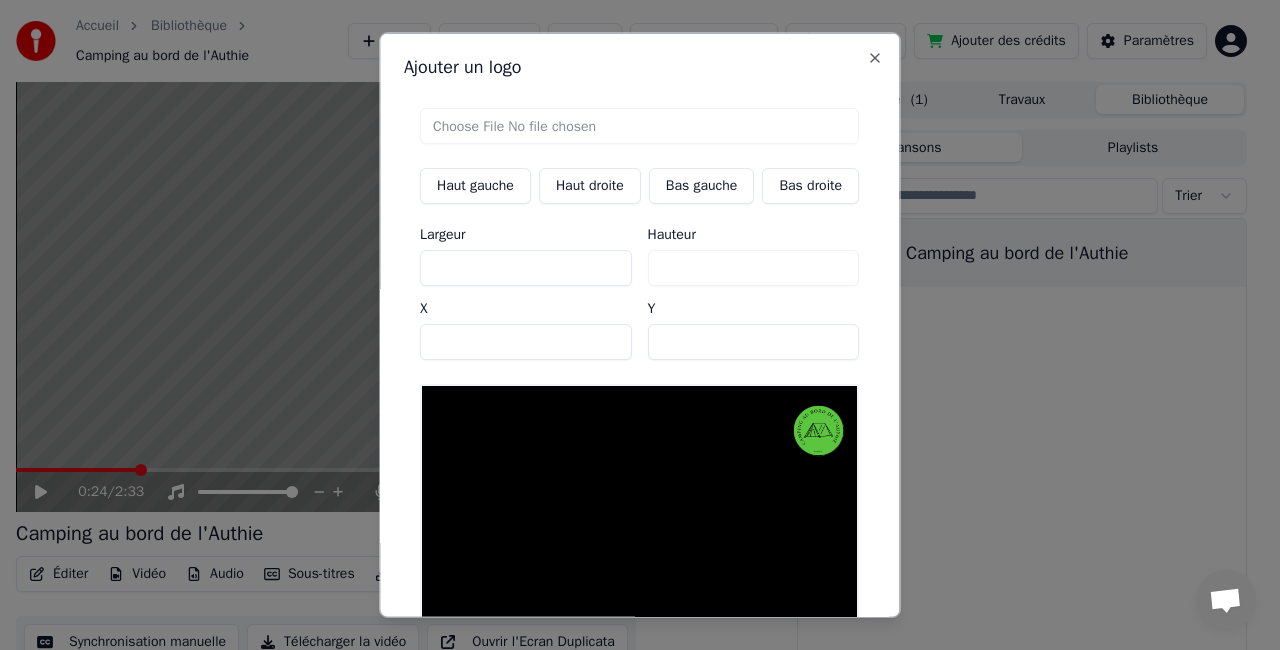 click on "****" at bounding box center [526, 342] 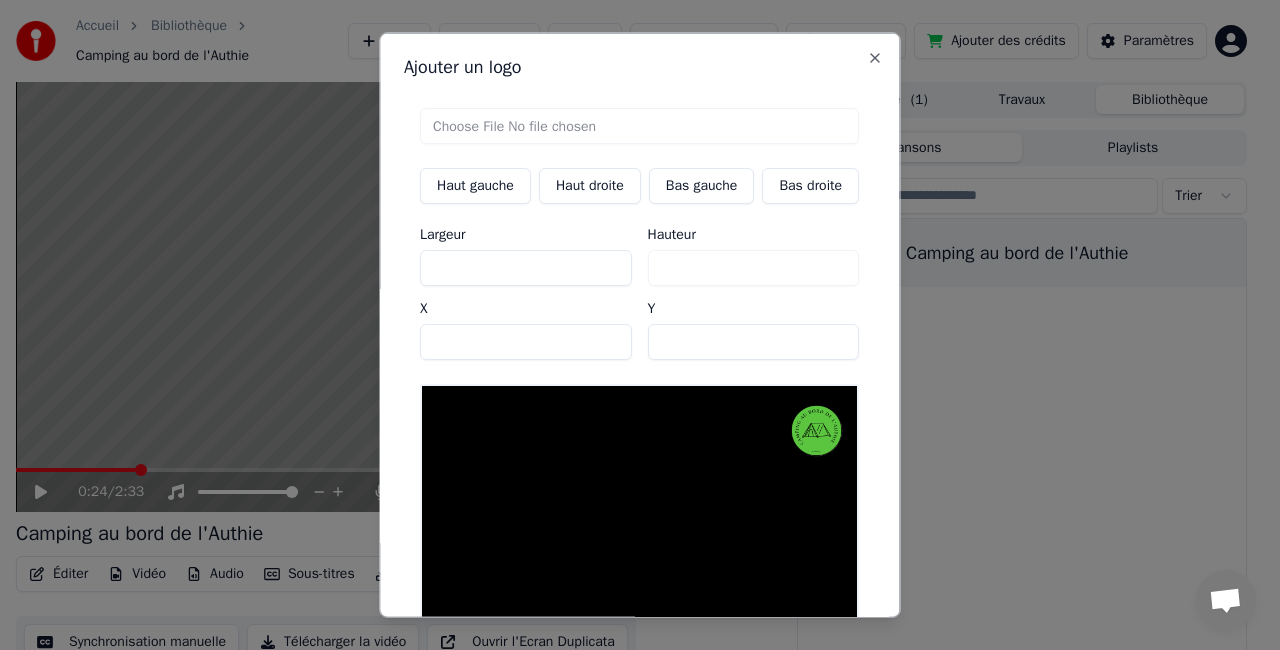 click on "****" at bounding box center (526, 342) 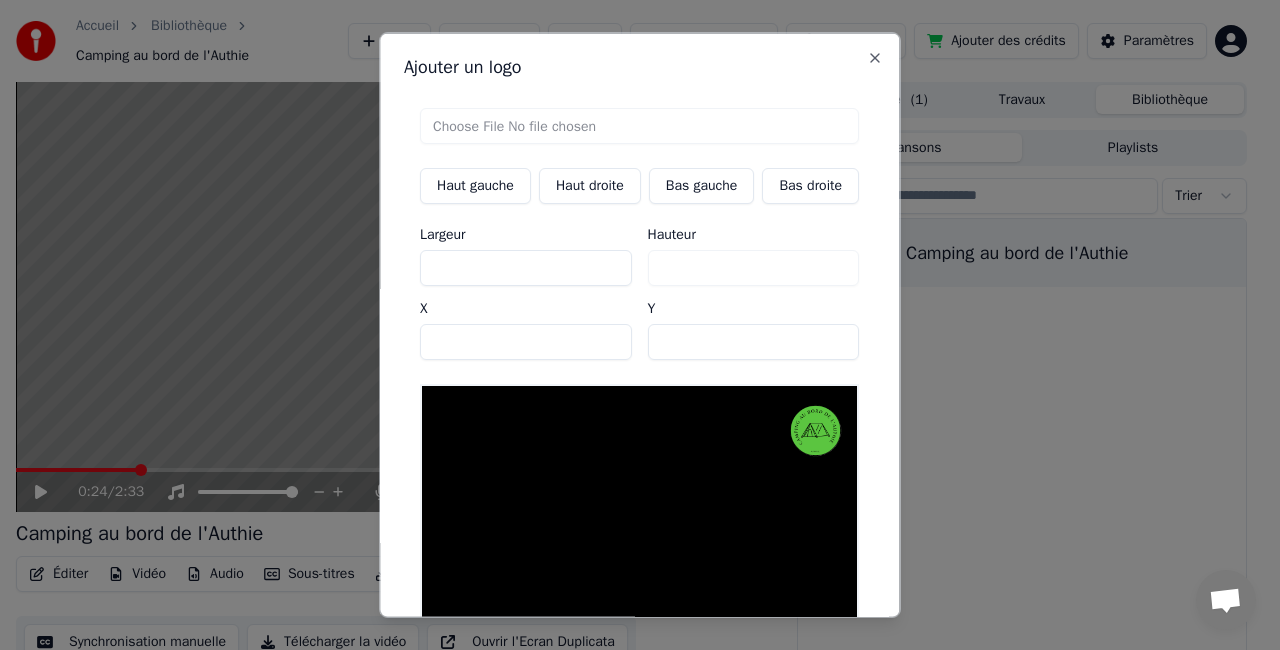 click on "****" at bounding box center (526, 342) 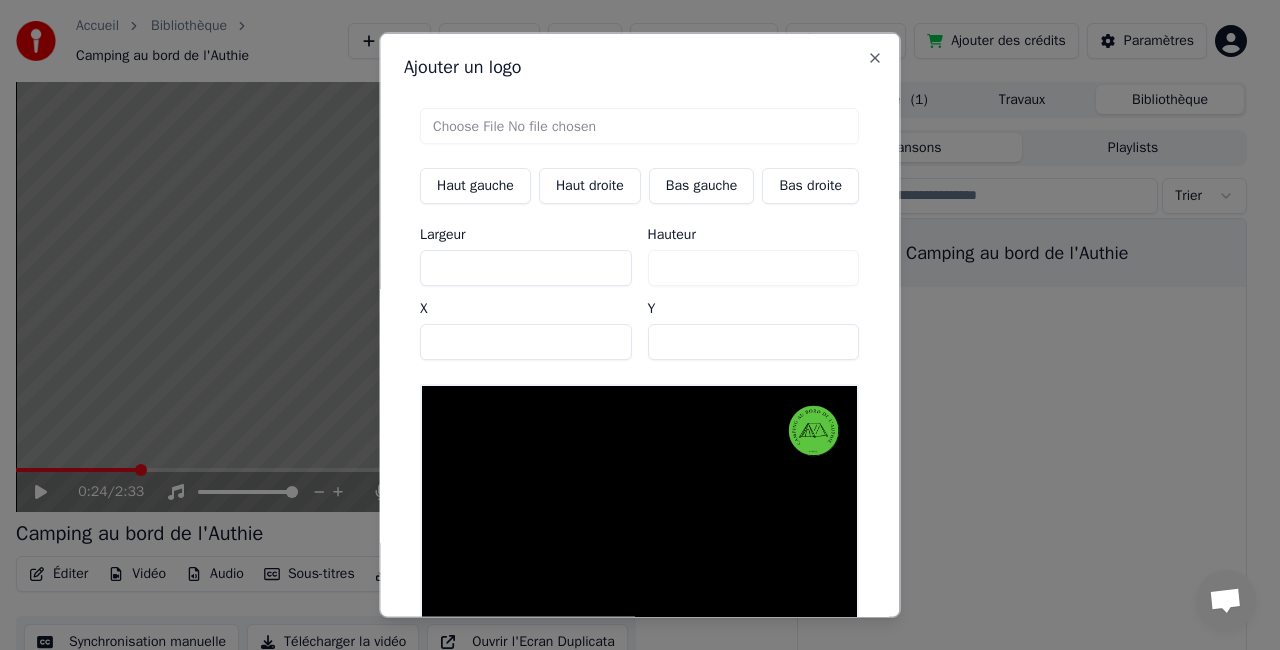 click on "****" at bounding box center (526, 342) 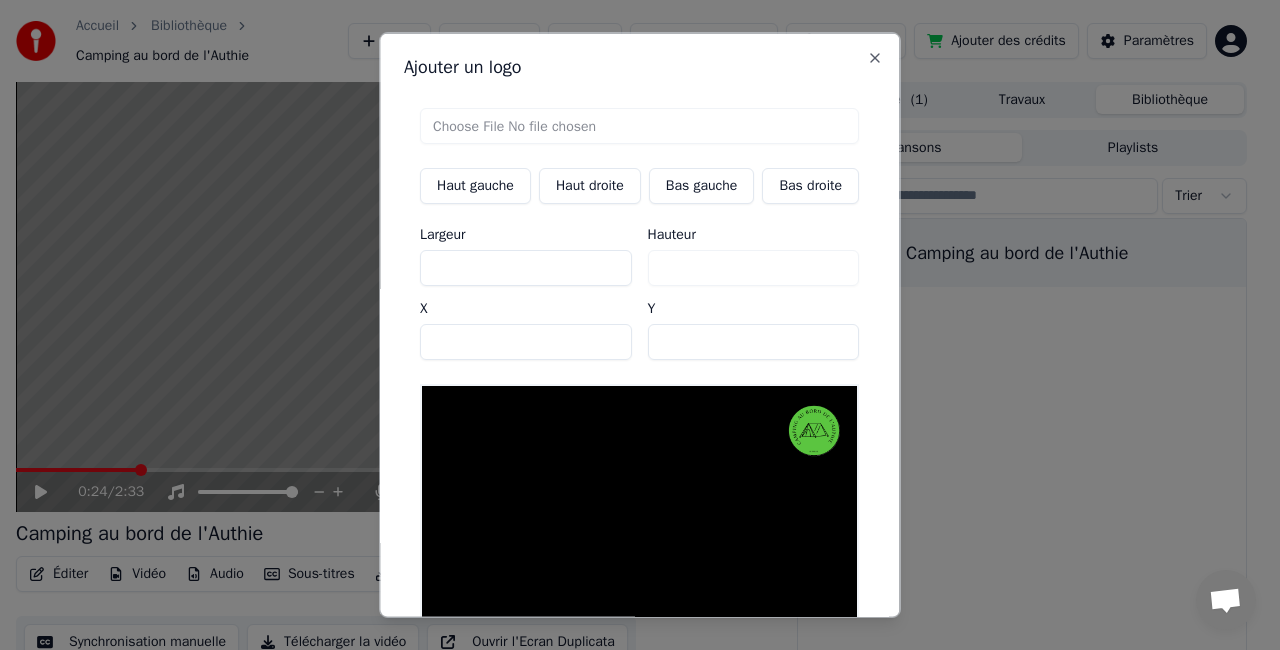 click on "****" at bounding box center (526, 342) 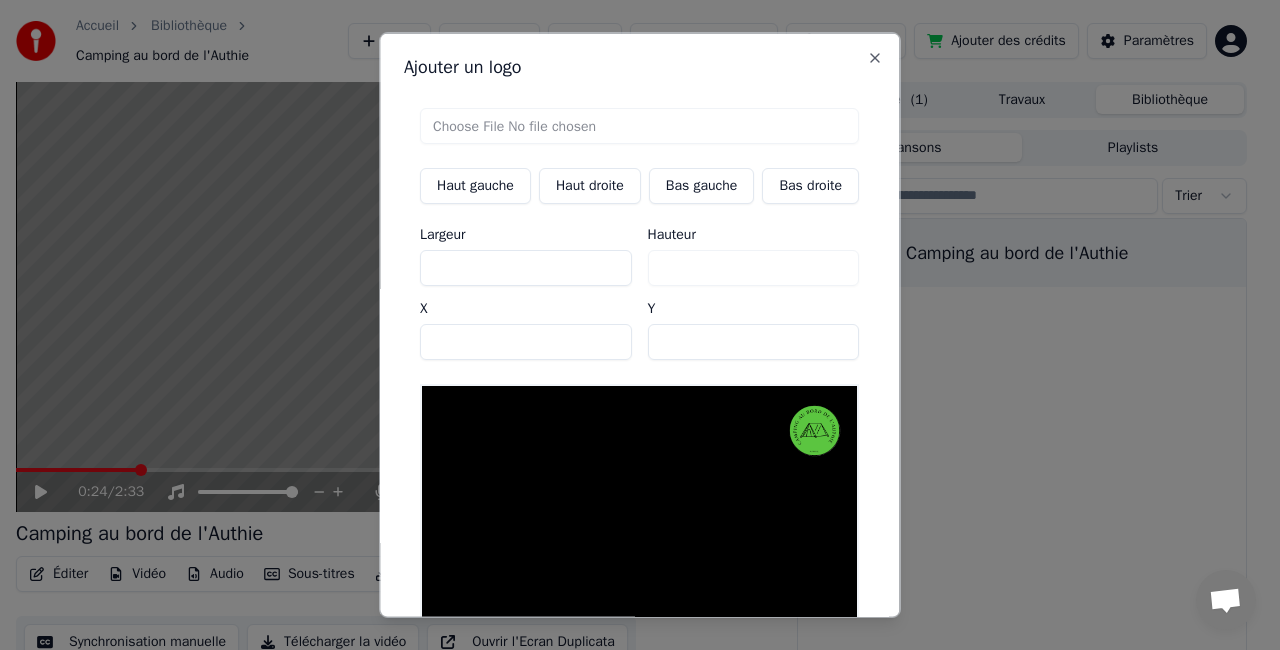 click on "****" at bounding box center [526, 342] 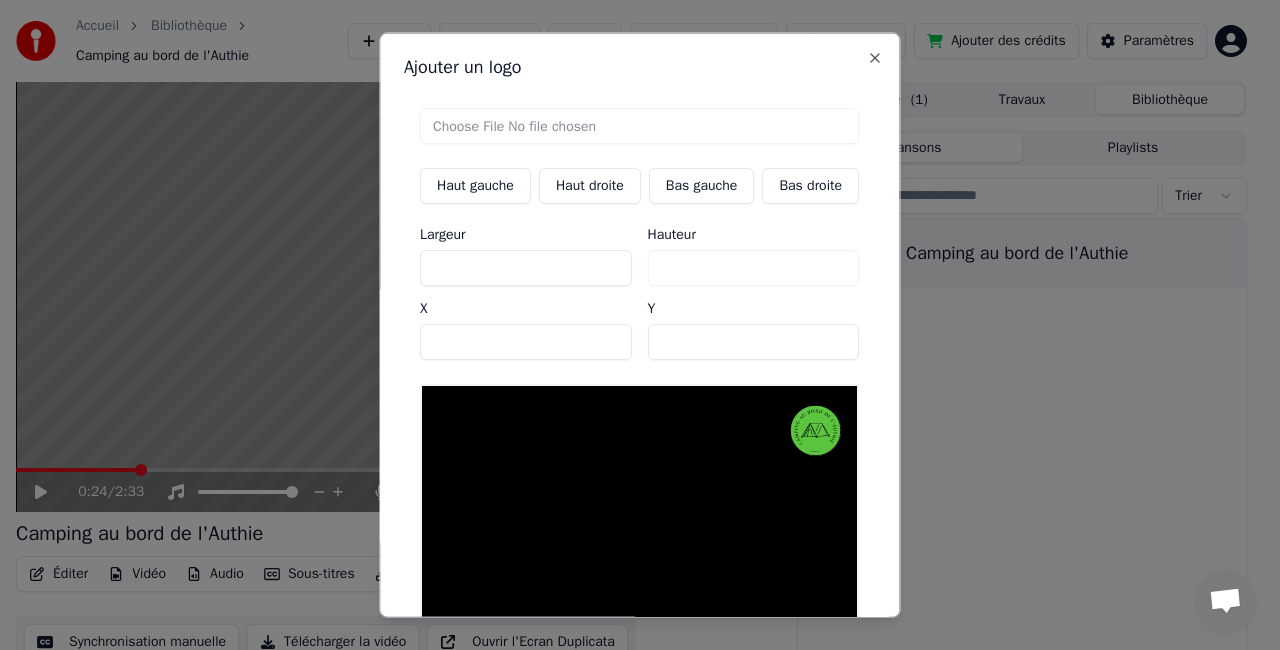 click on "****" at bounding box center [526, 342] 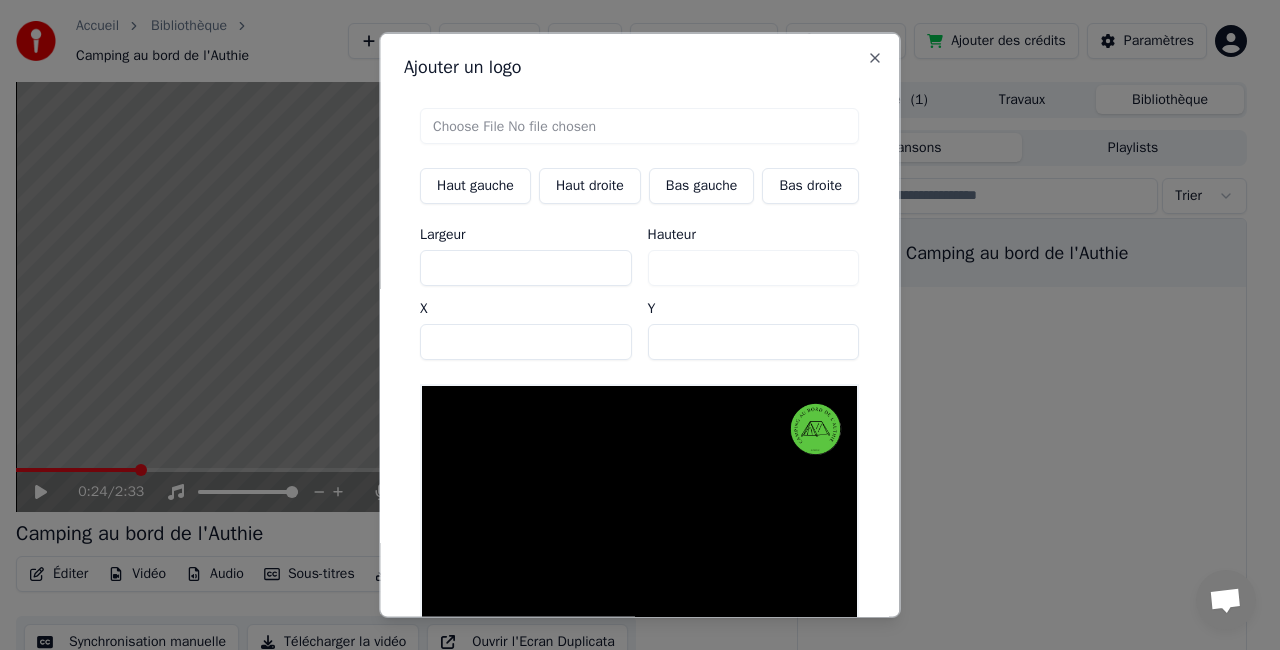 click on "**" at bounding box center [754, 342] 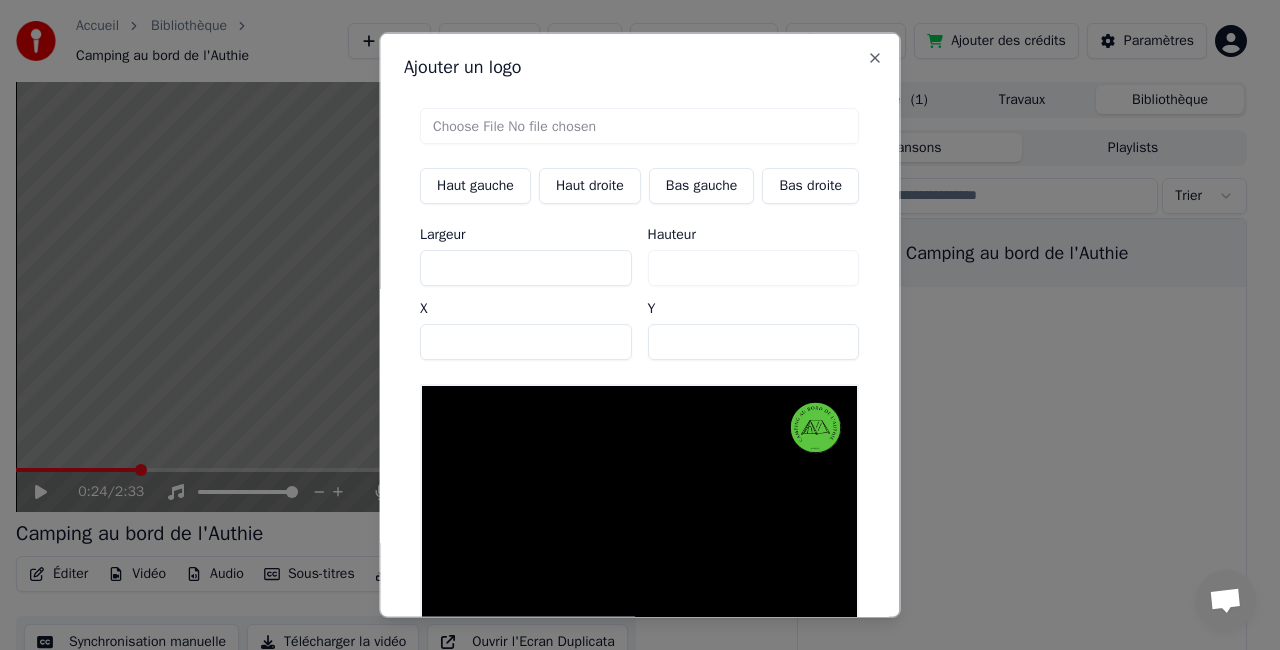click on "**" at bounding box center (754, 342) 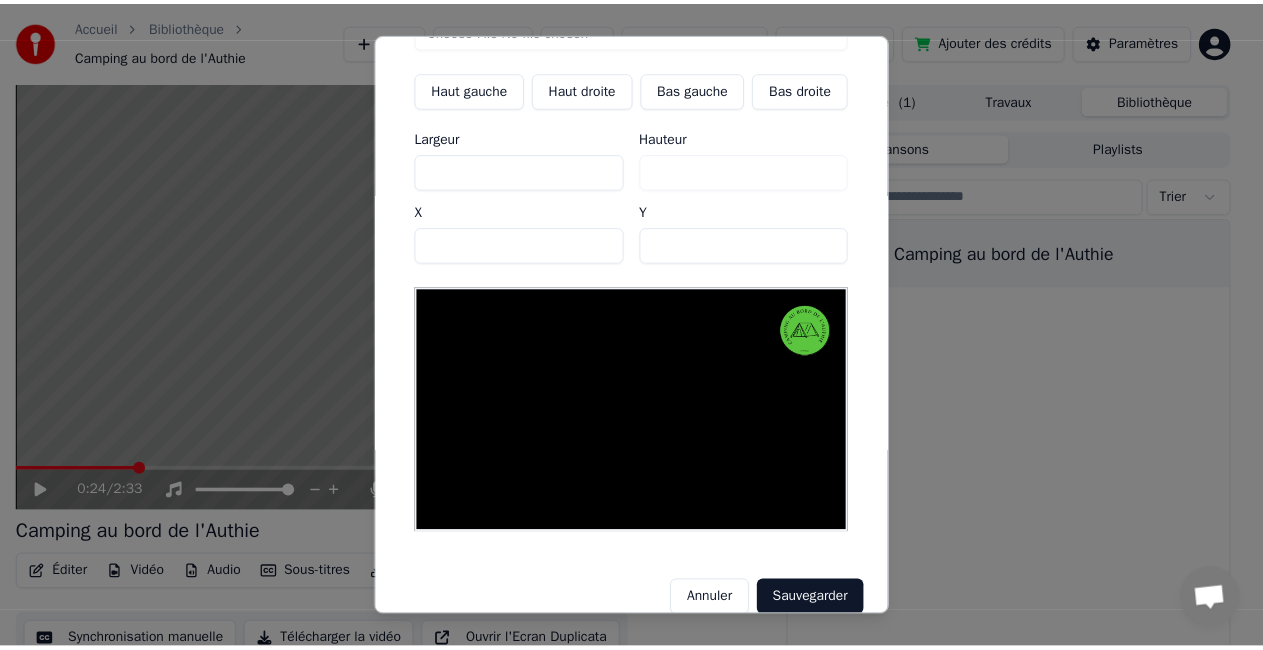 scroll, scrollTop: 93, scrollLeft: 0, axis: vertical 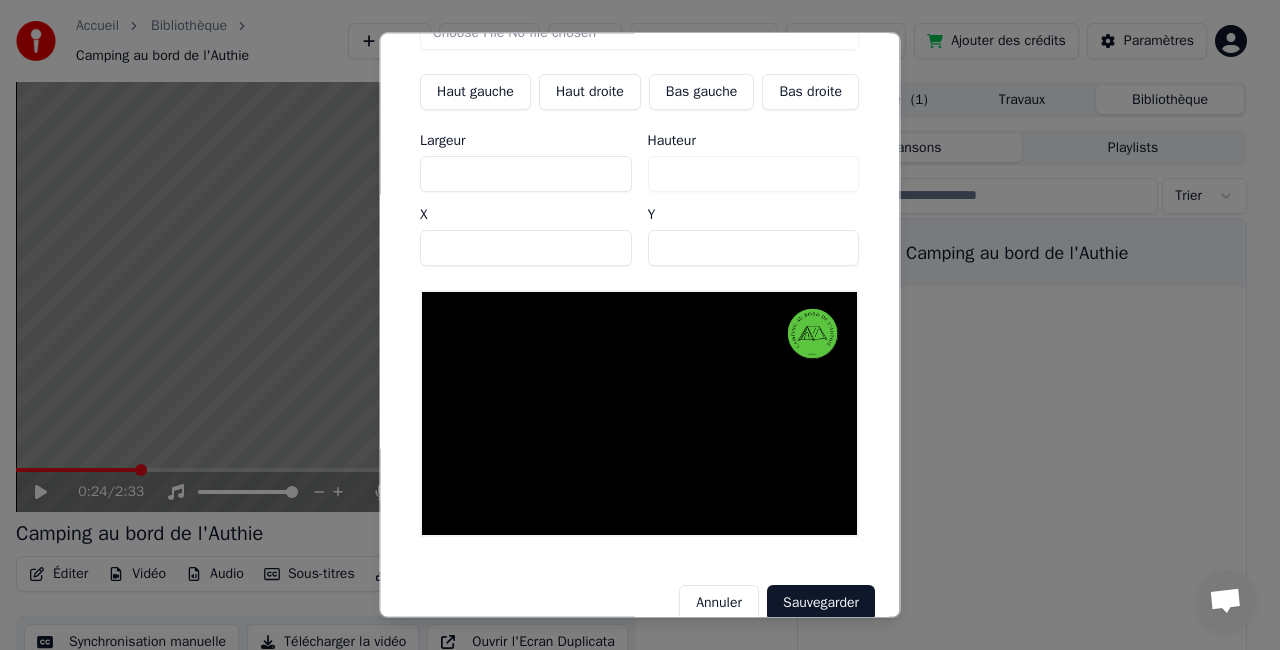 click on "****" at bounding box center (526, 249) 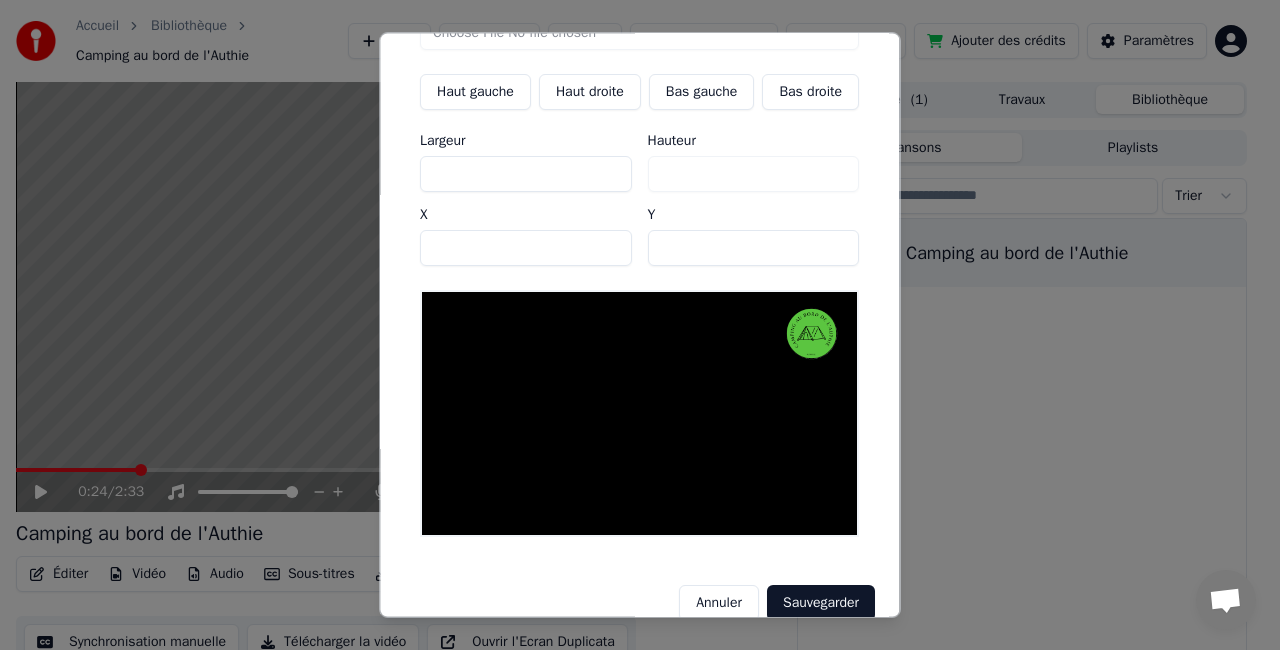 click on "****" at bounding box center (526, 249) 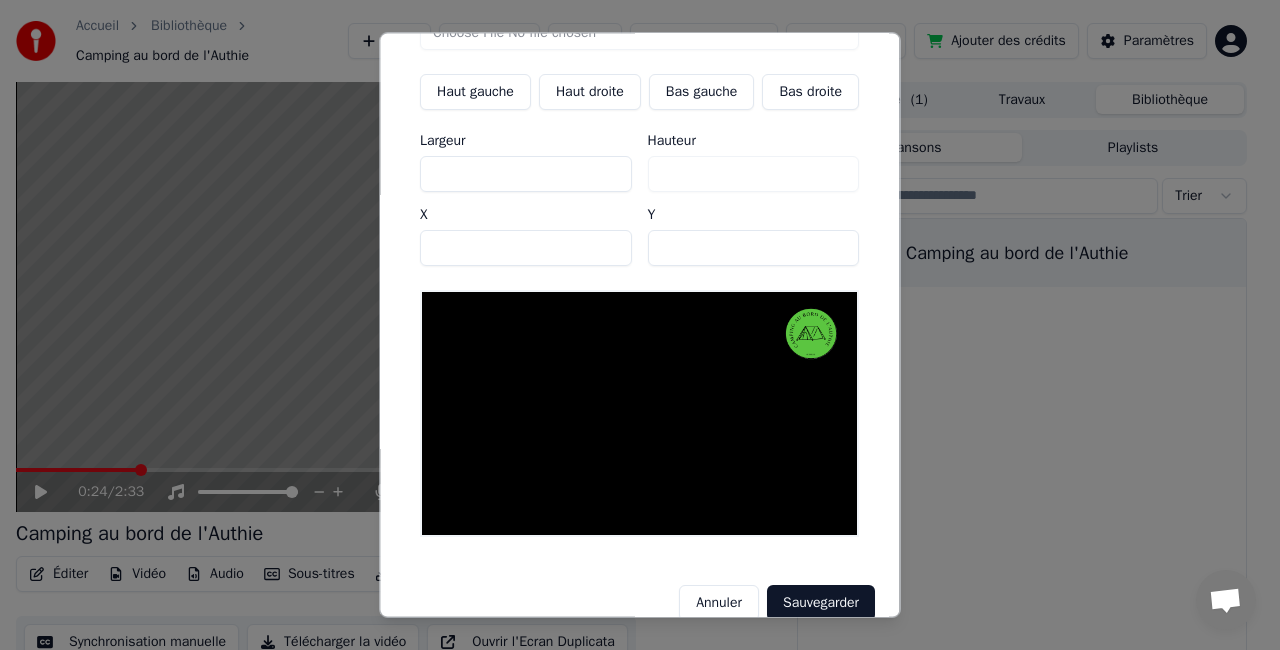 click on "Sauvegarder" at bounding box center (821, 603) 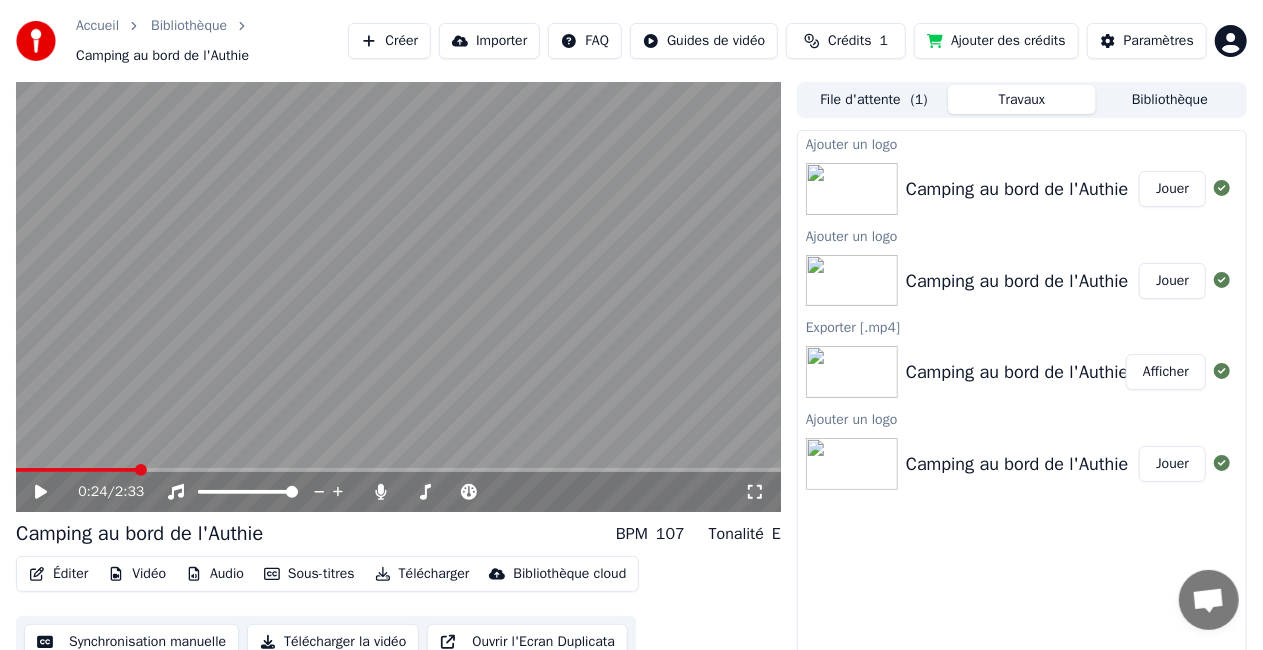 click on "Jouer" at bounding box center [1172, 189] 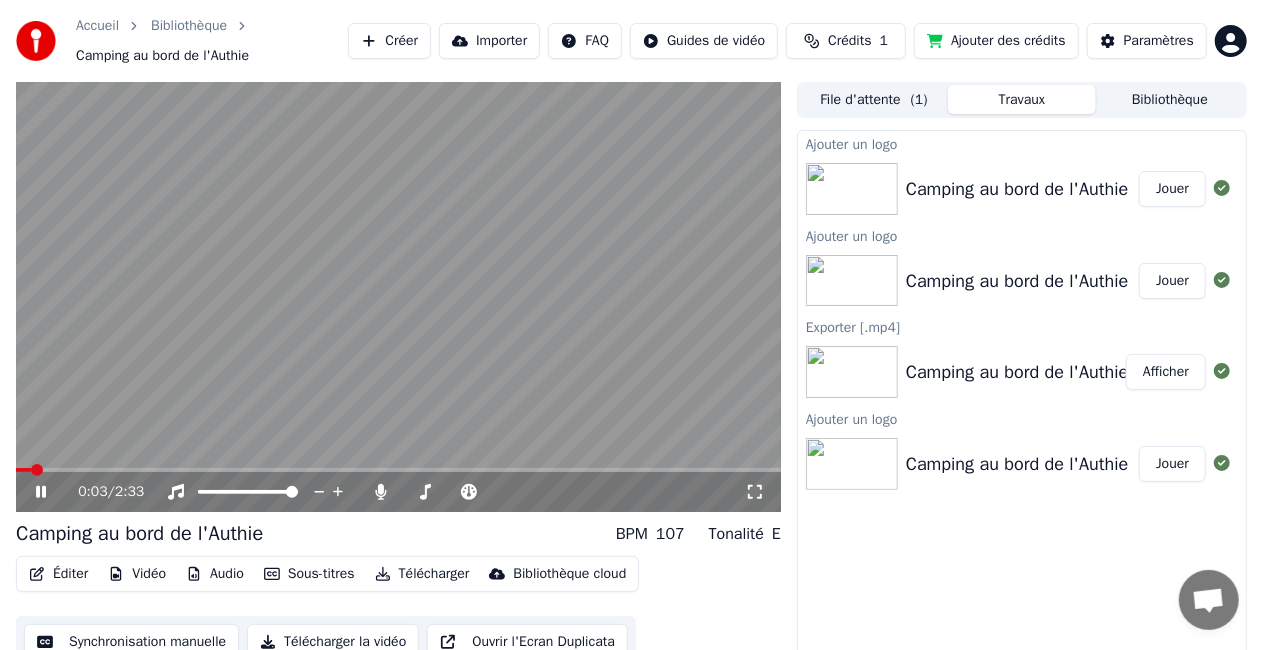 click at bounding box center [23, 470] 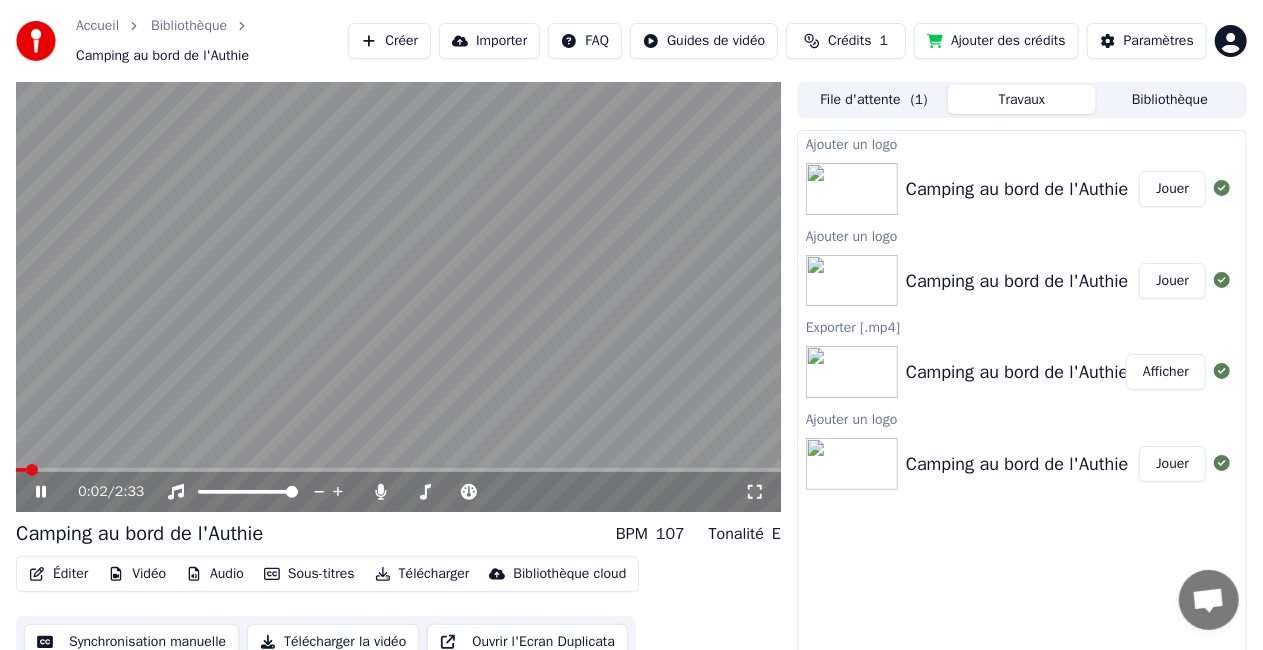 click at bounding box center (21, 470) 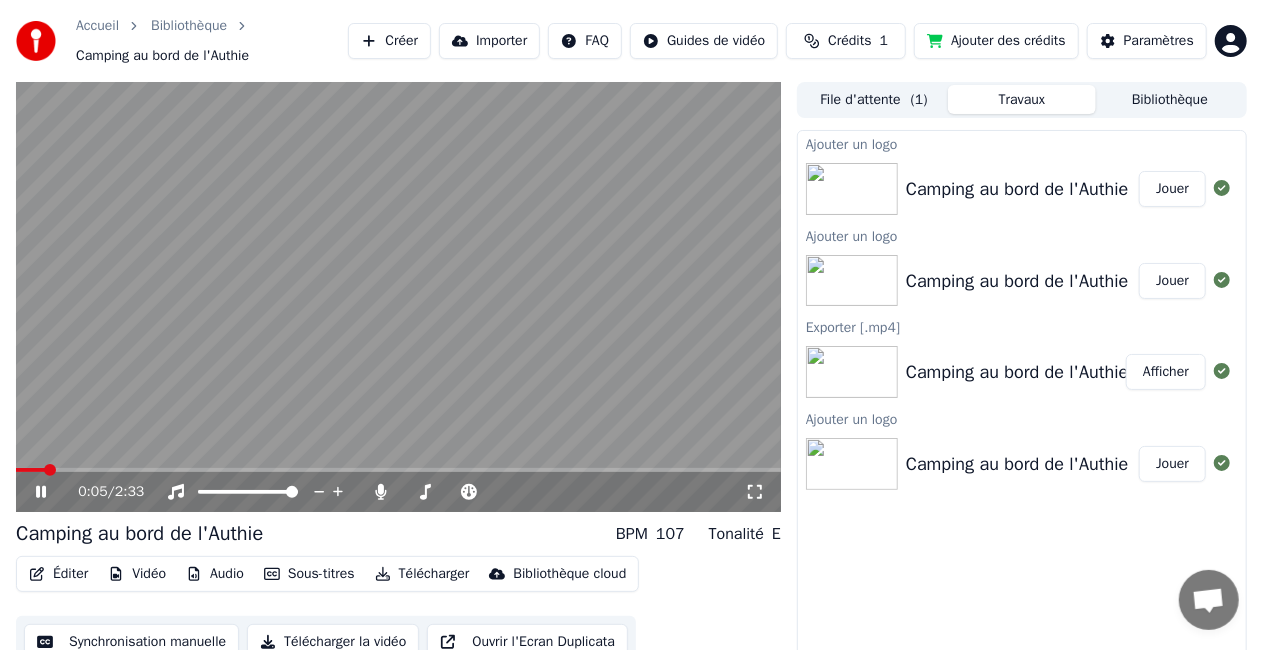click 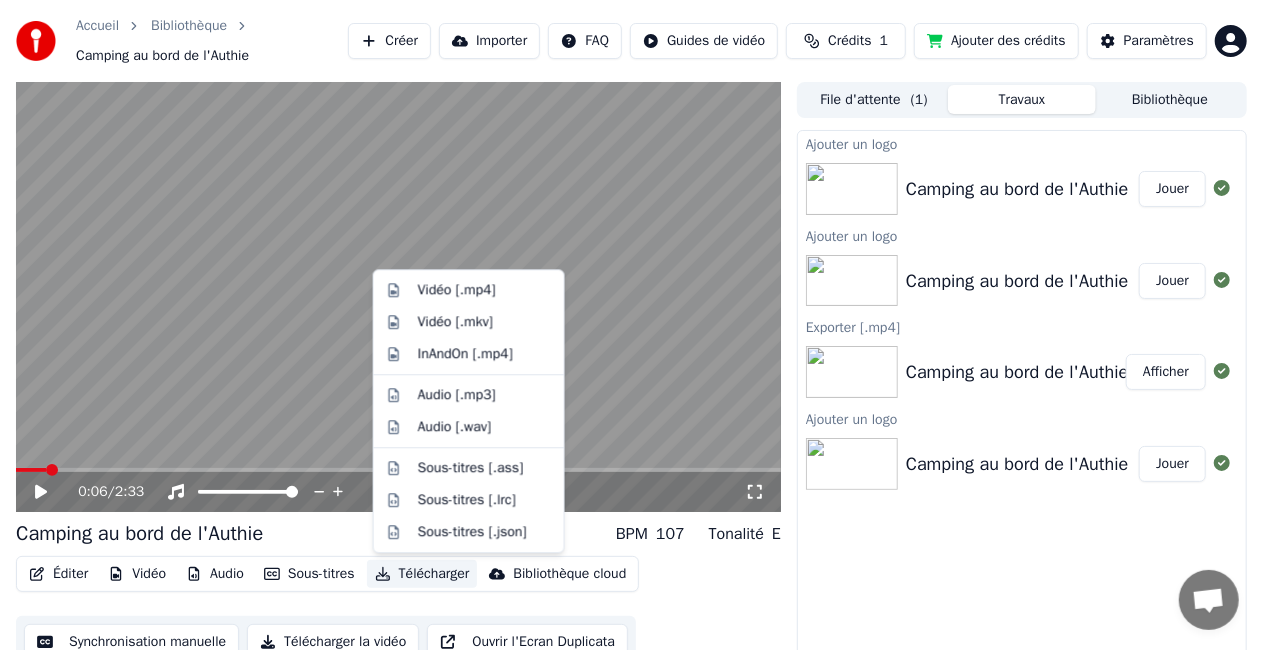 click on "Télécharger" at bounding box center (422, 574) 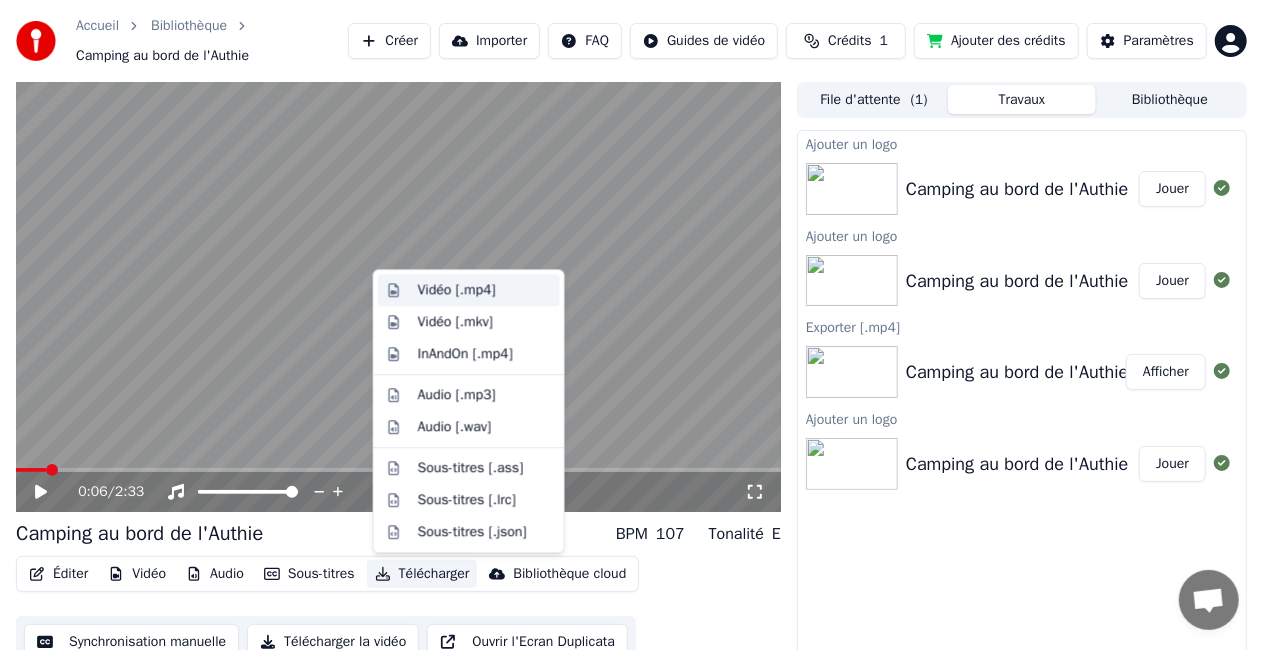 click on "Vidéo [.mp4]" at bounding box center [457, 290] 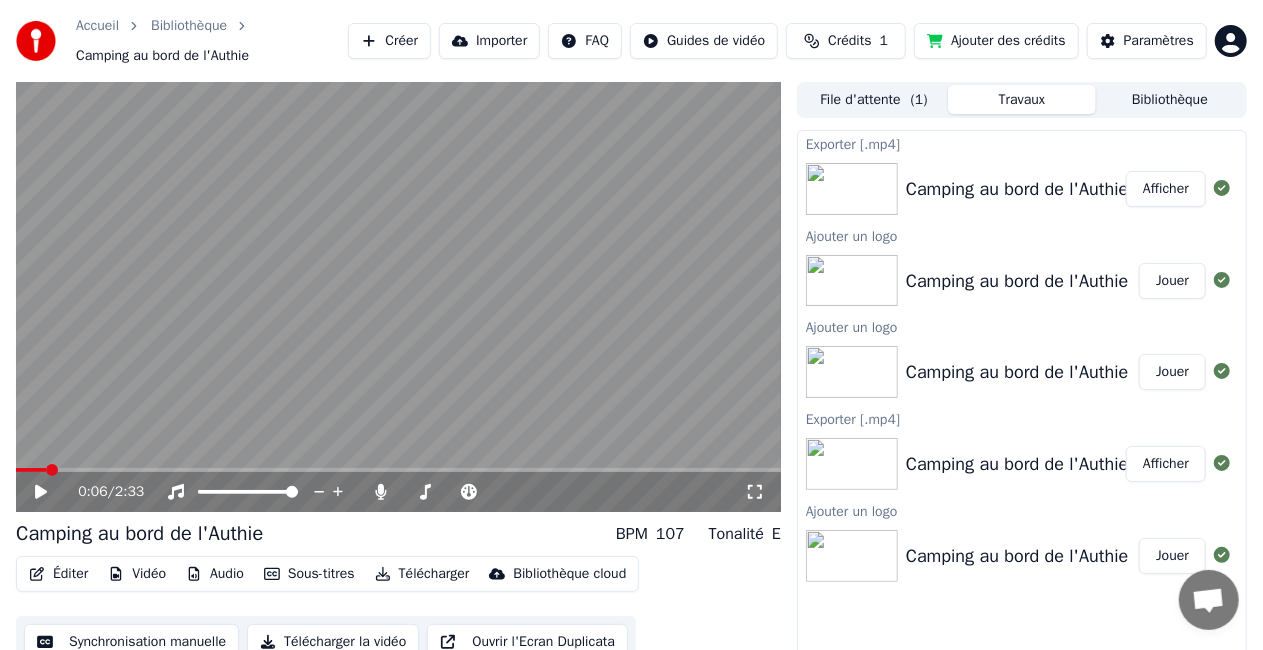 click on "Afficher" at bounding box center (1166, 189) 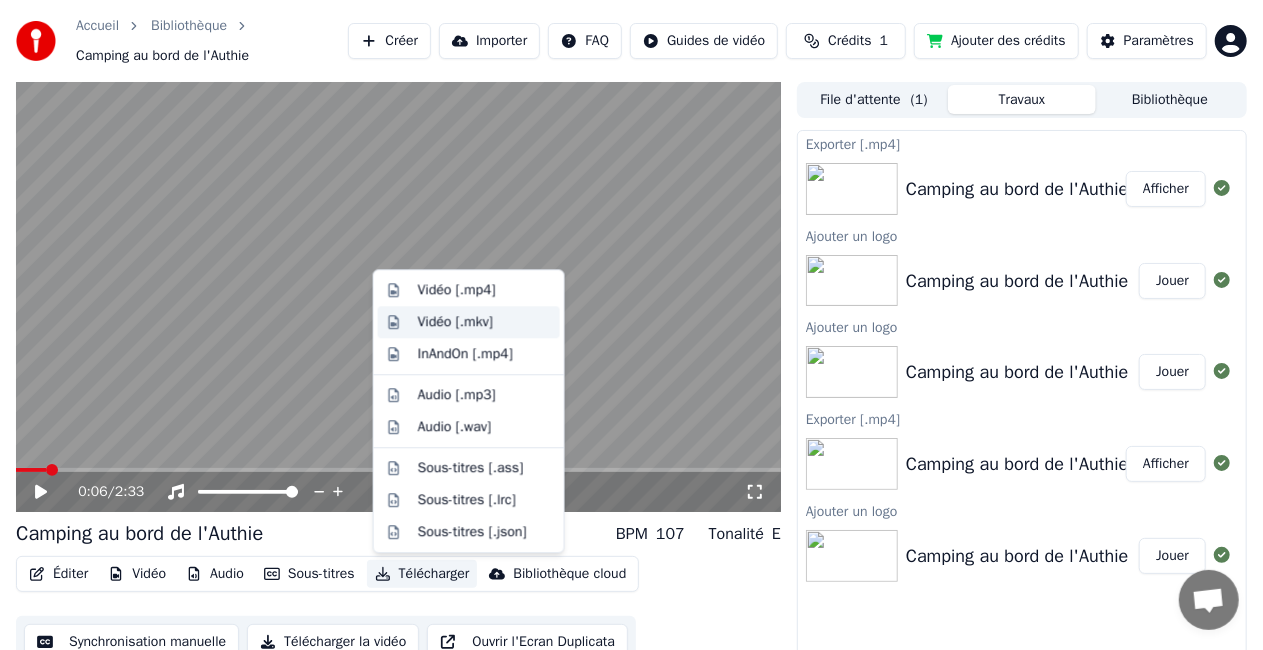 click on "Vidéo [.mkv]" at bounding box center (455, 322) 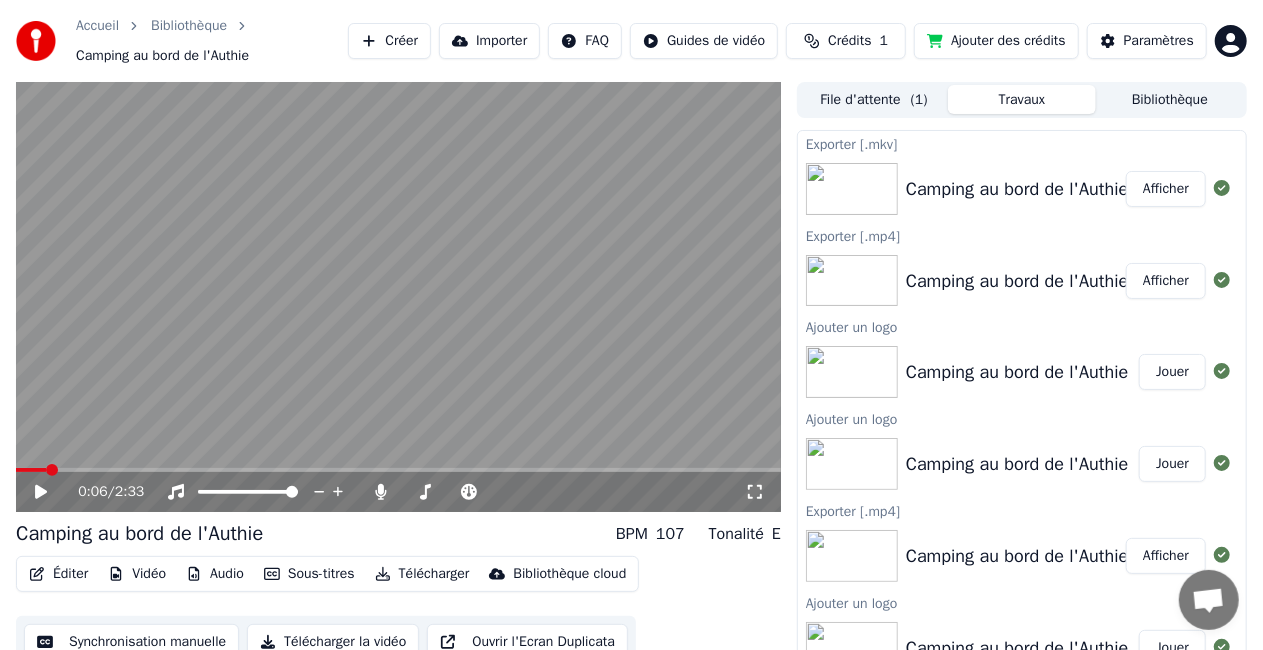 click on "Afficher" at bounding box center [1166, 189] 